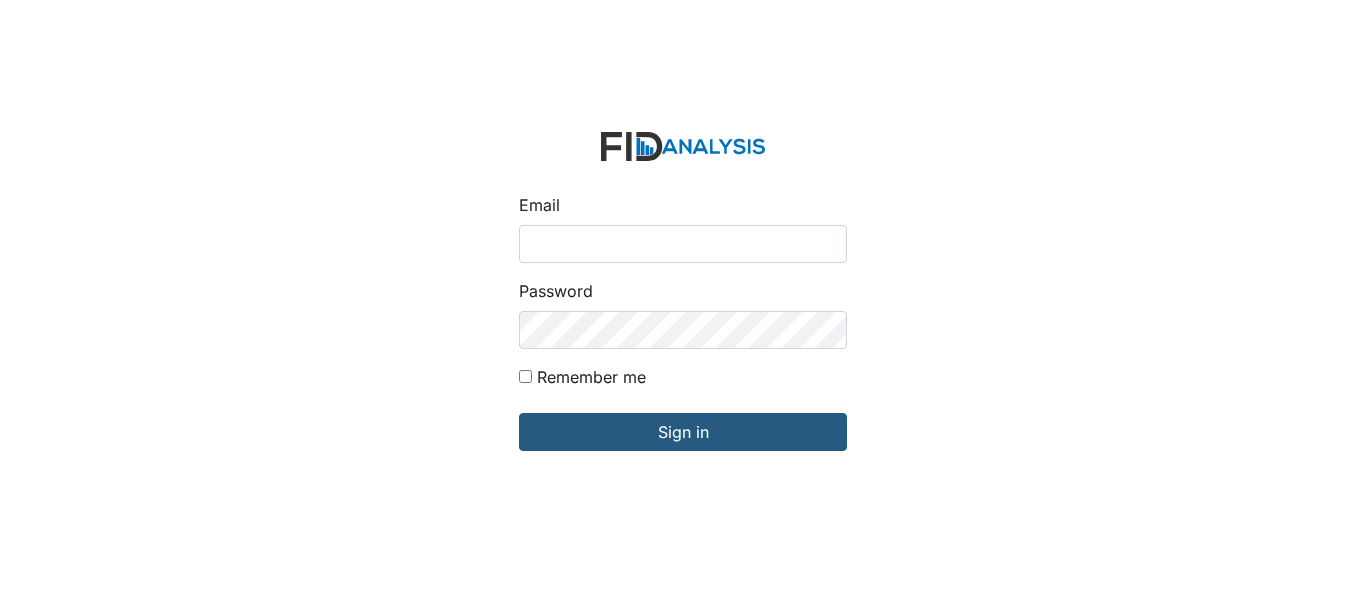scroll, scrollTop: 0, scrollLeft: 0, axis: both 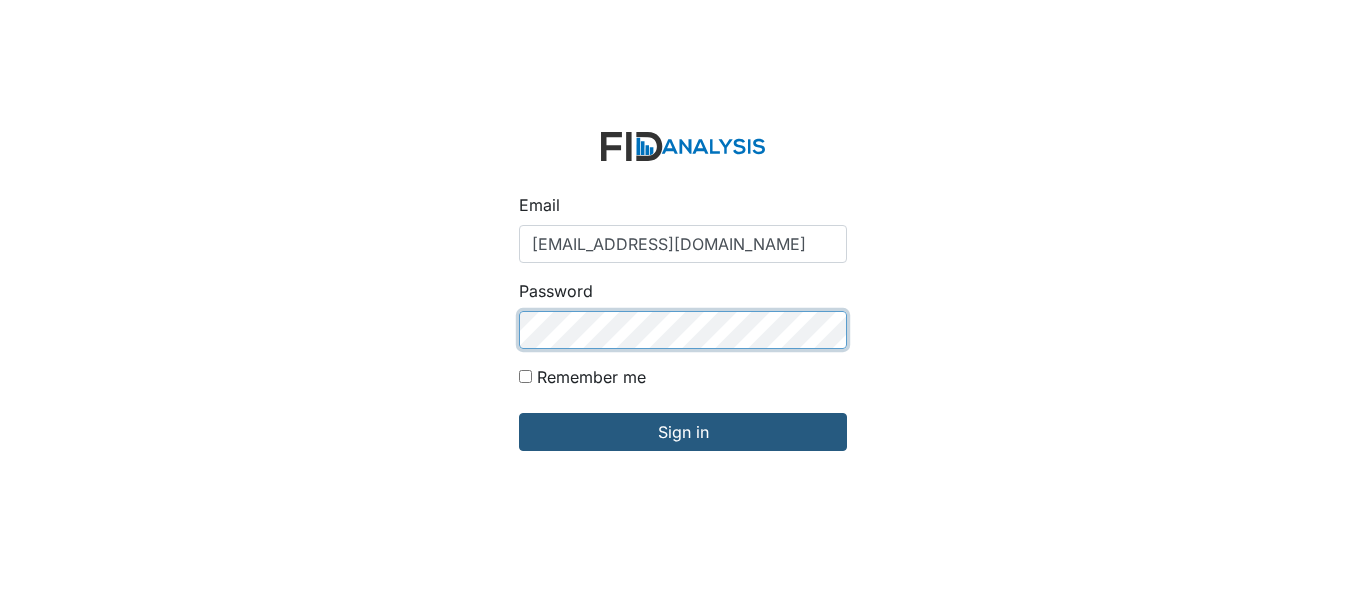 click on "Sign in" at bounding box center (683, 432) 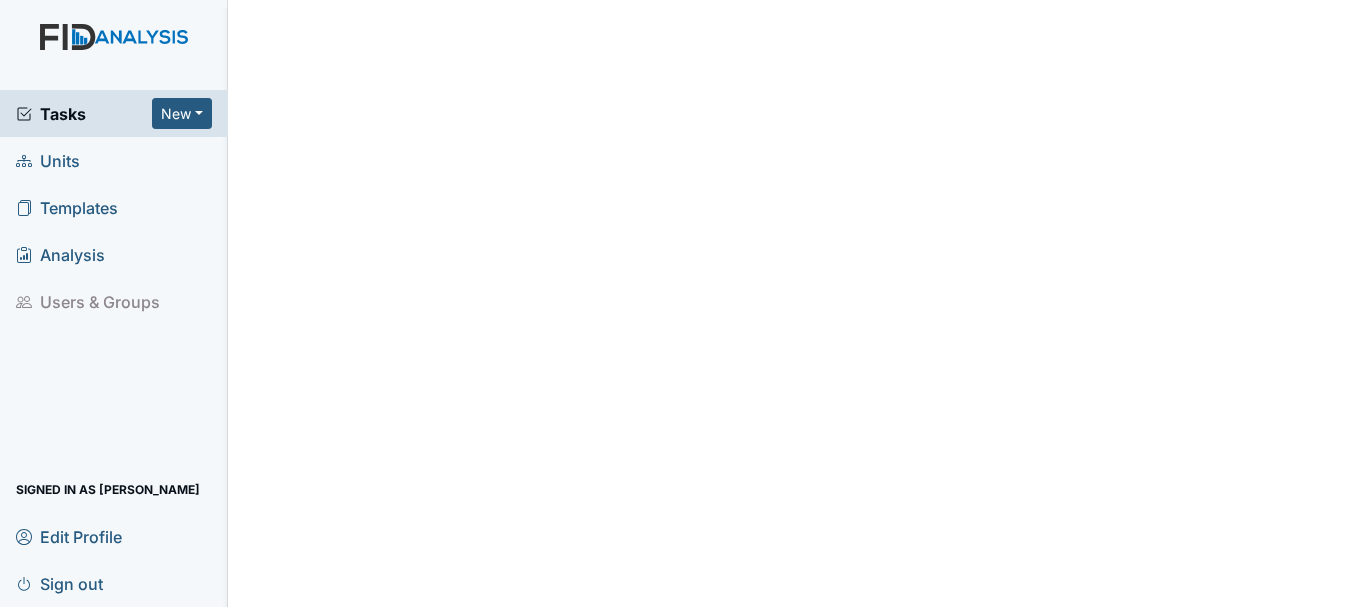 scroll, scrollTop: 0, scrollLeft: 0, axis: both 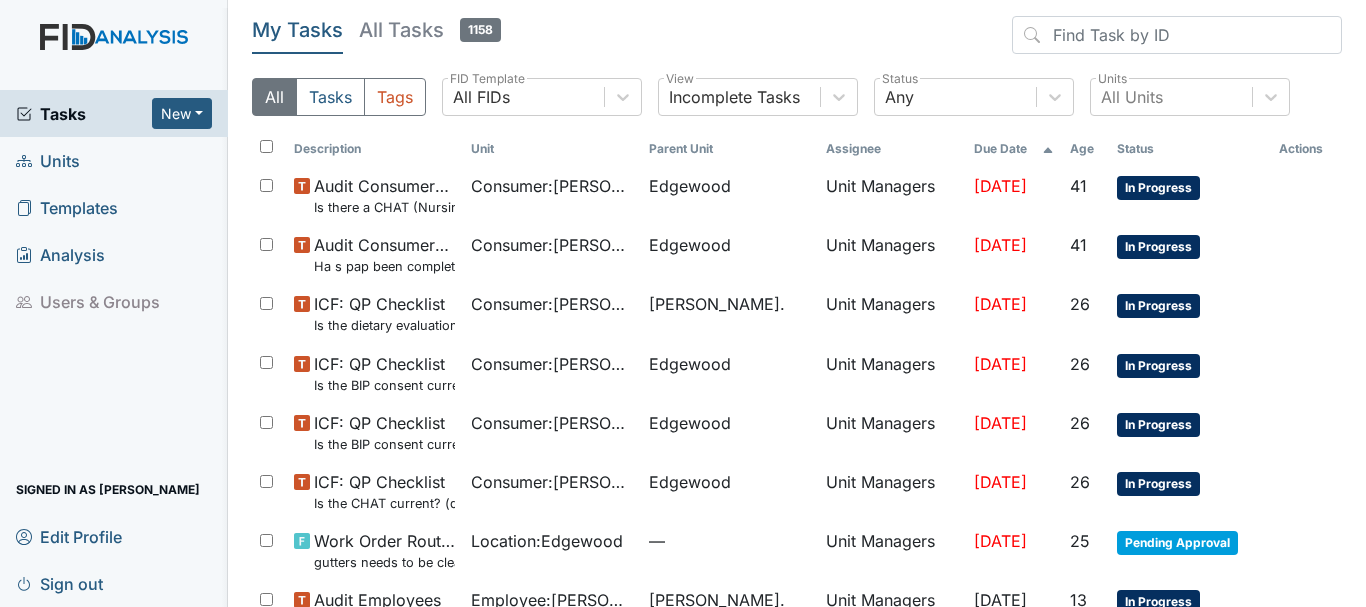click on "Units" at bounding box center (48, 160) 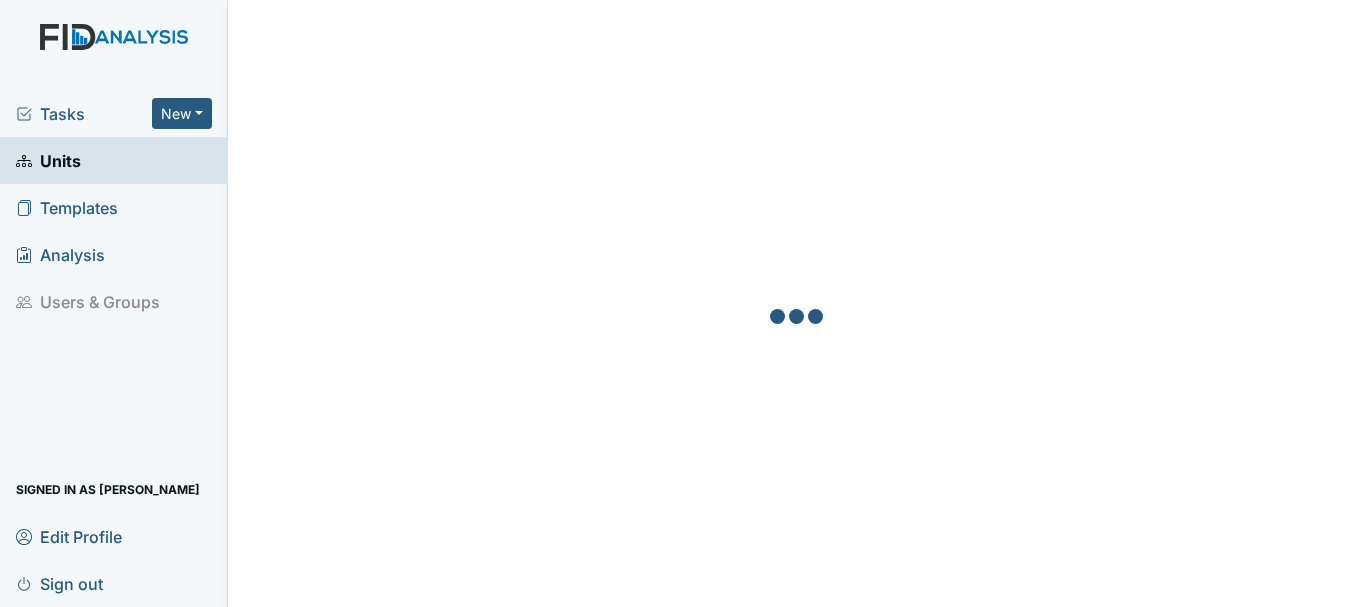 scroll, scrollTop: 0, scrollLeft: 0, axis: both 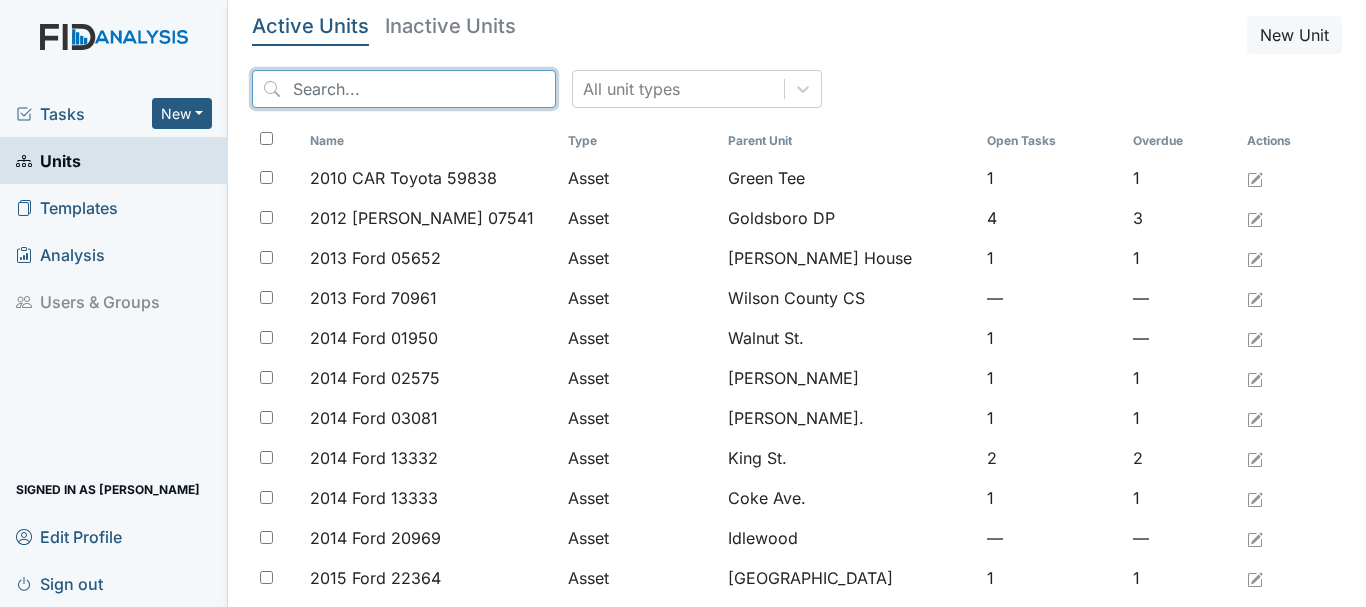 click at bounding box center (404, 89) 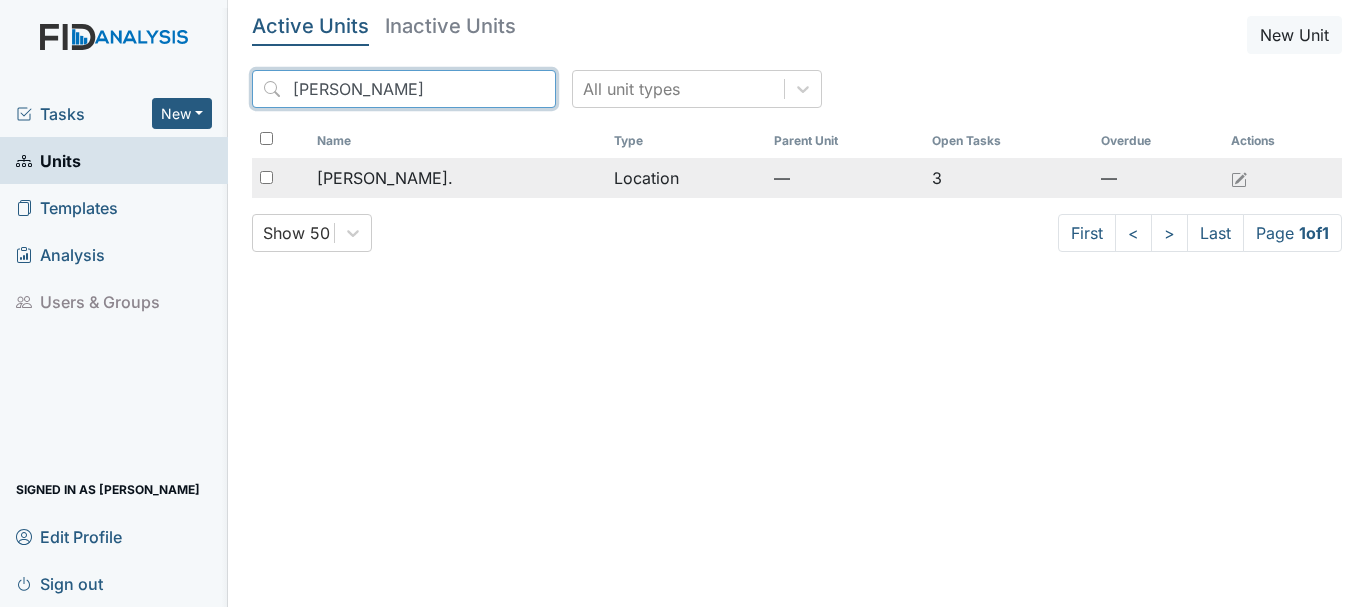 type on "dix" 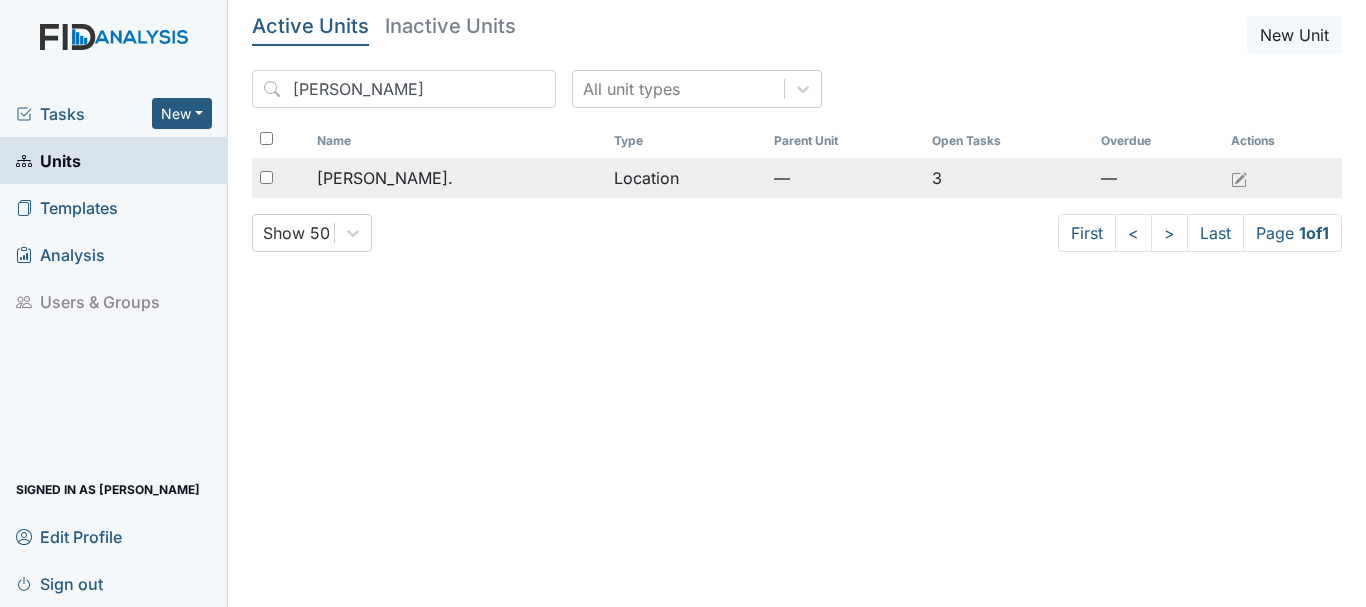 click at bounding box center (266, 177) 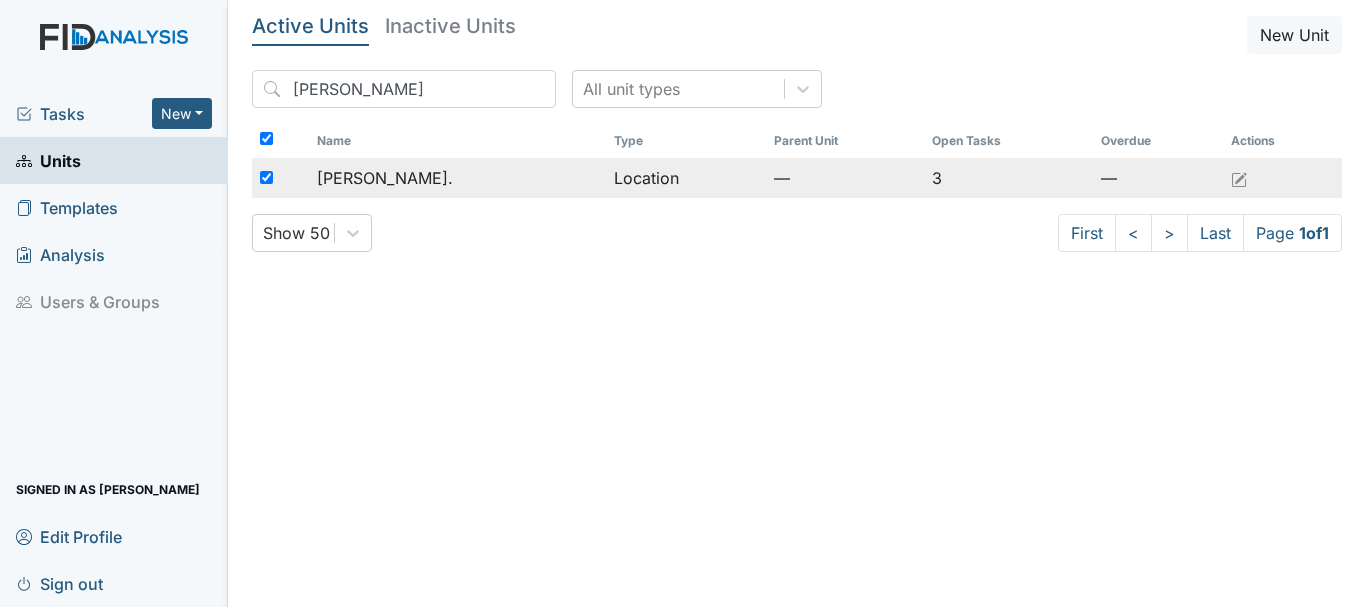 checkbox on "true" 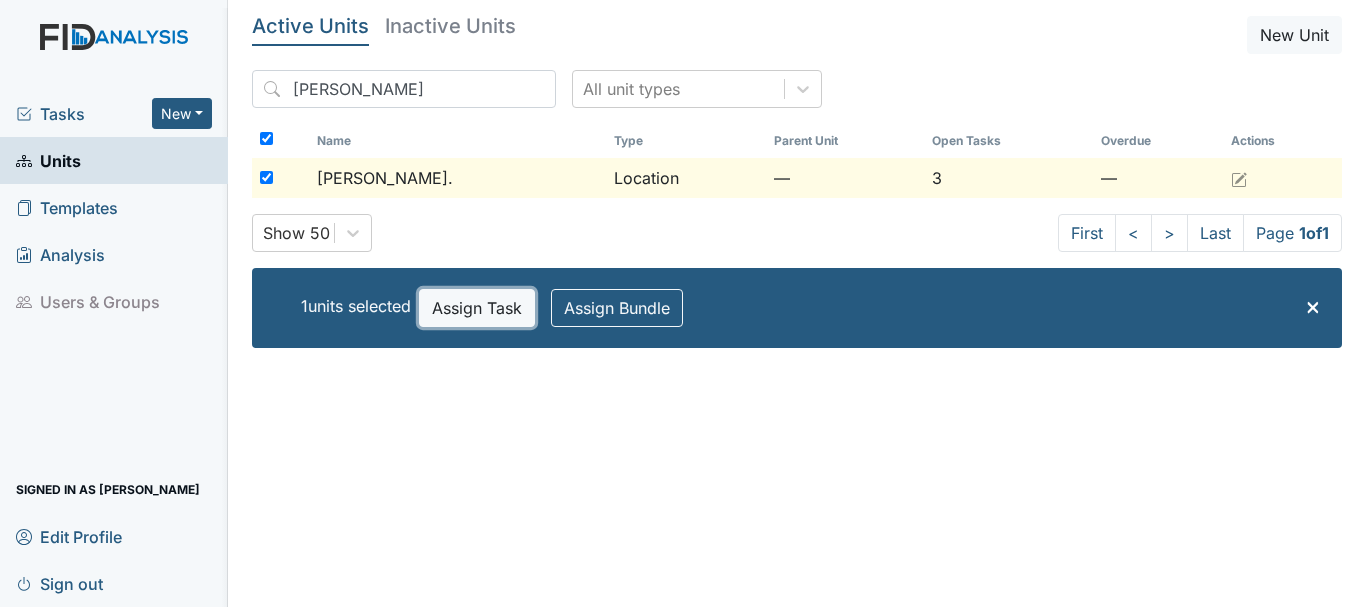 click on "Assign Task" at bounding box center [477, 308] 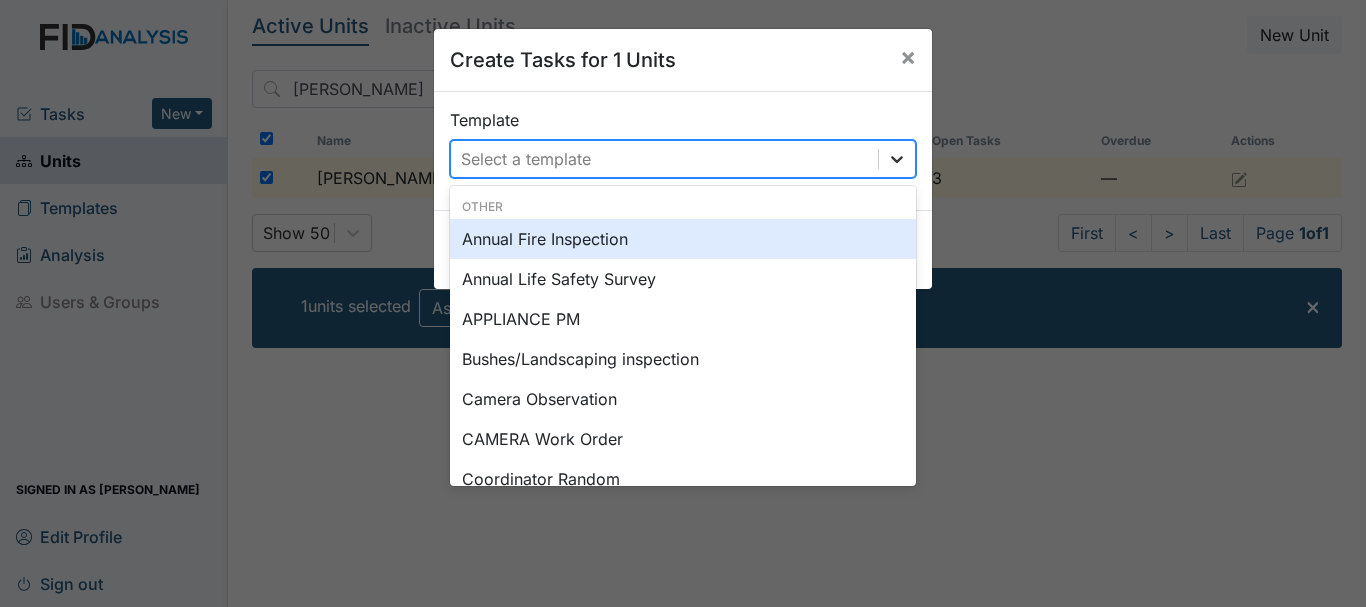 click at bounding box center (897, 159) 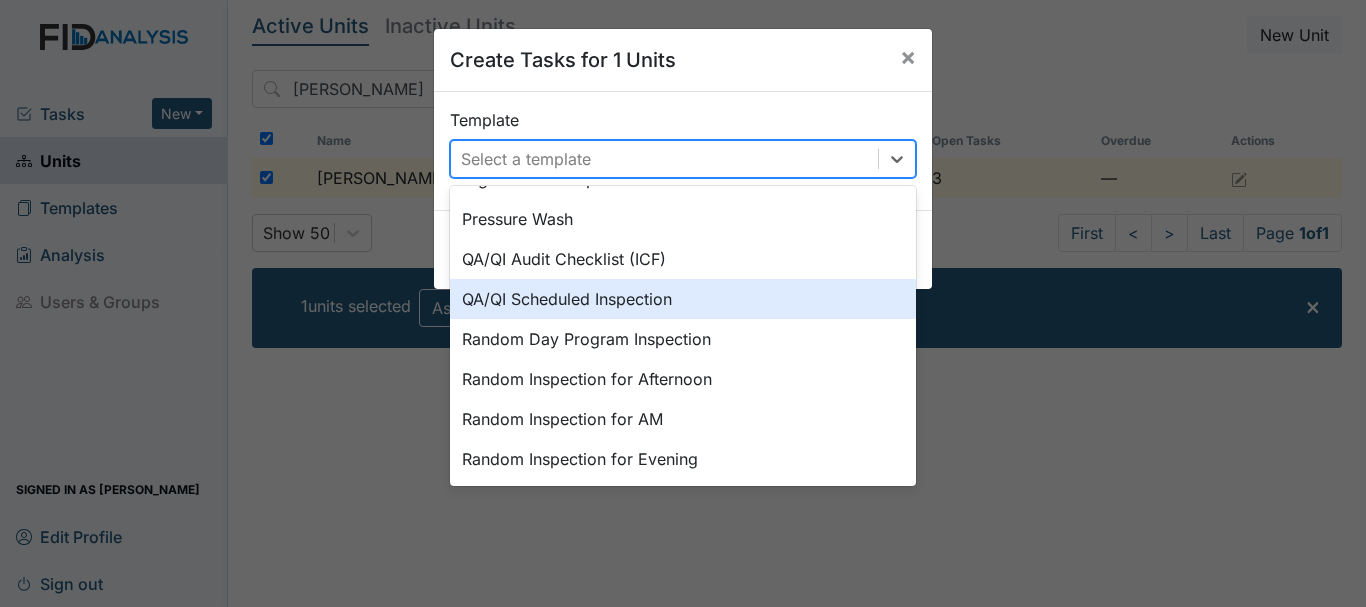 scroll, scrollTop: 889, scrollLeft: 0, axis: vertical 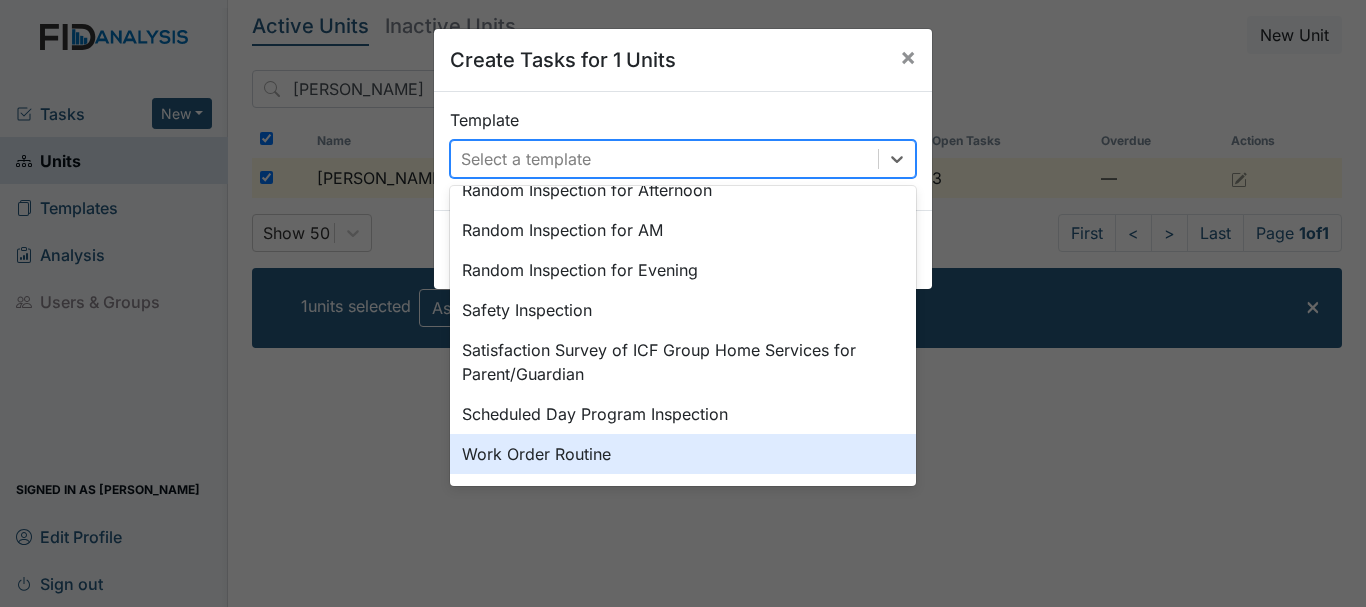 click on "Work Order Routine" at bounding box center [683, 454] 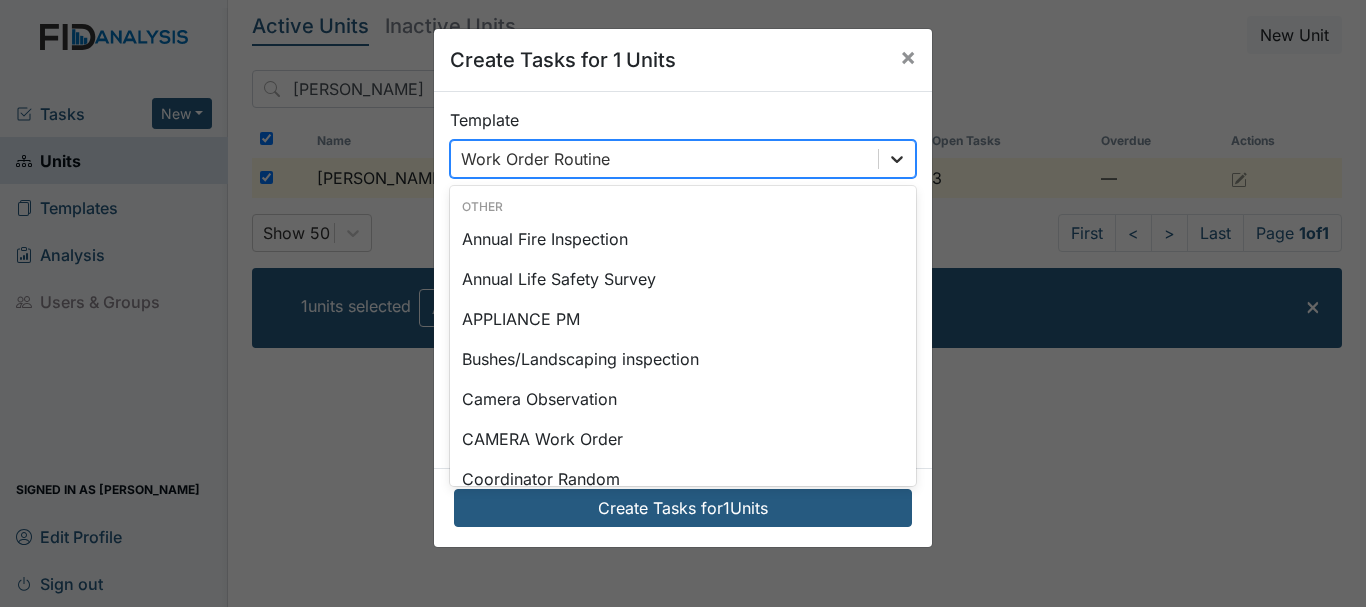 click 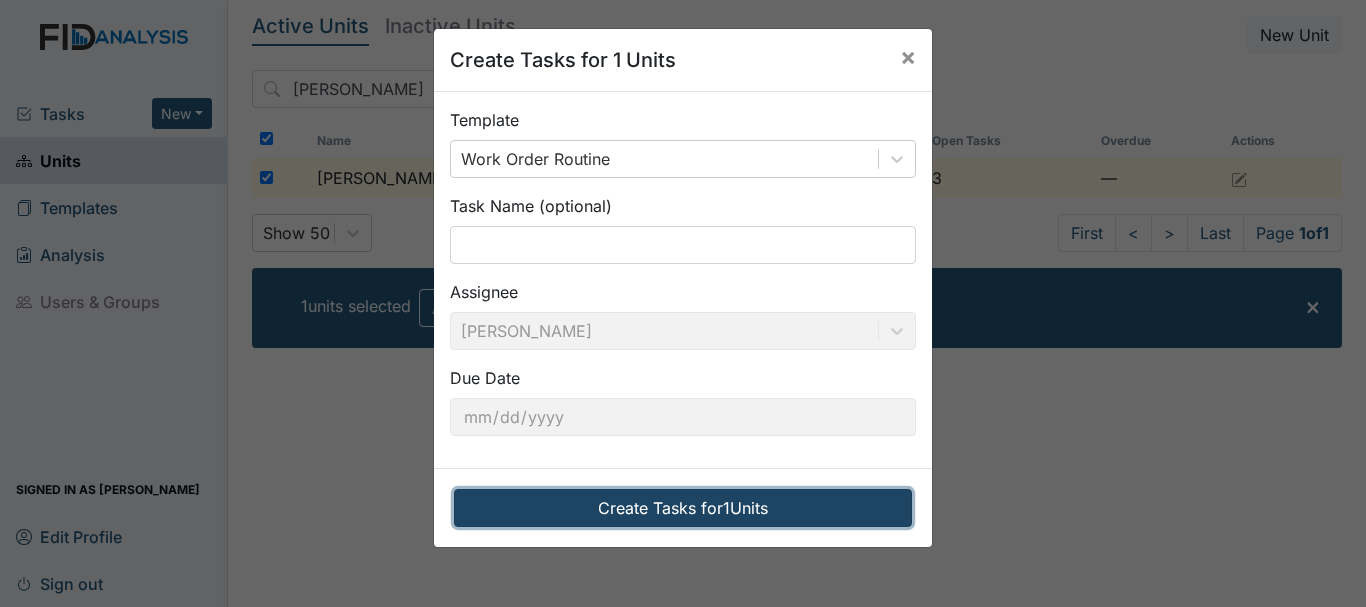 click on "Create Tasks for  1  Units" at bounding box center (683, 508) 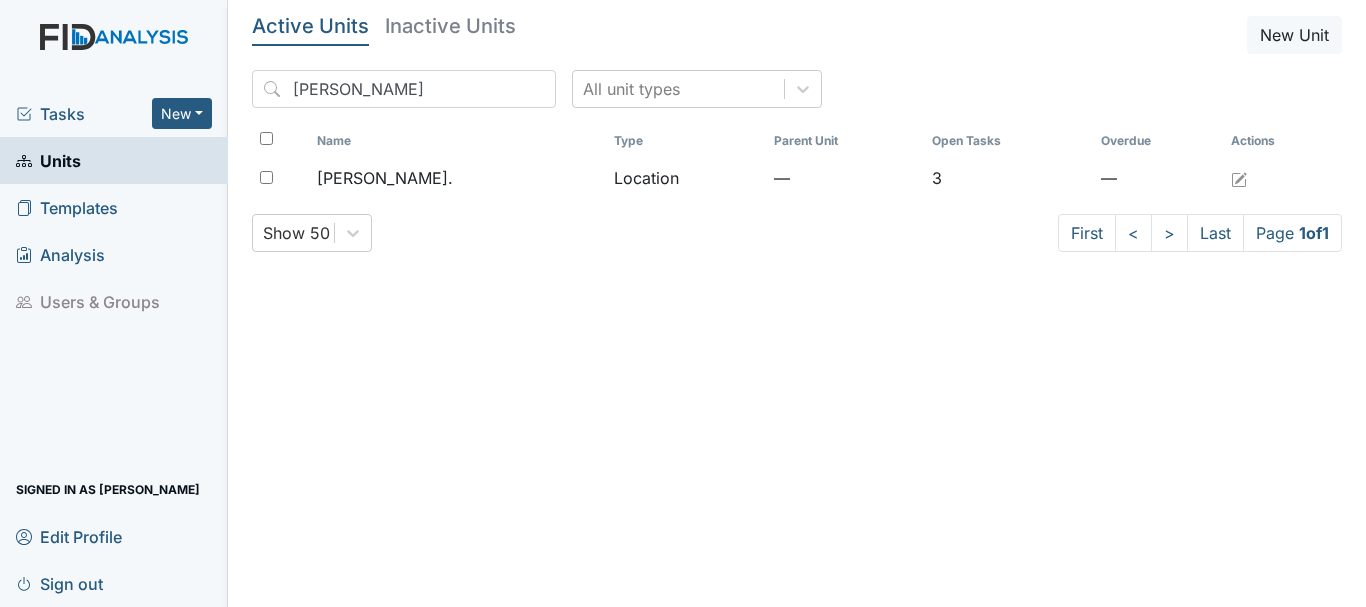 scroll, scrollTop: 0, scrollLeft: 0, axis: both 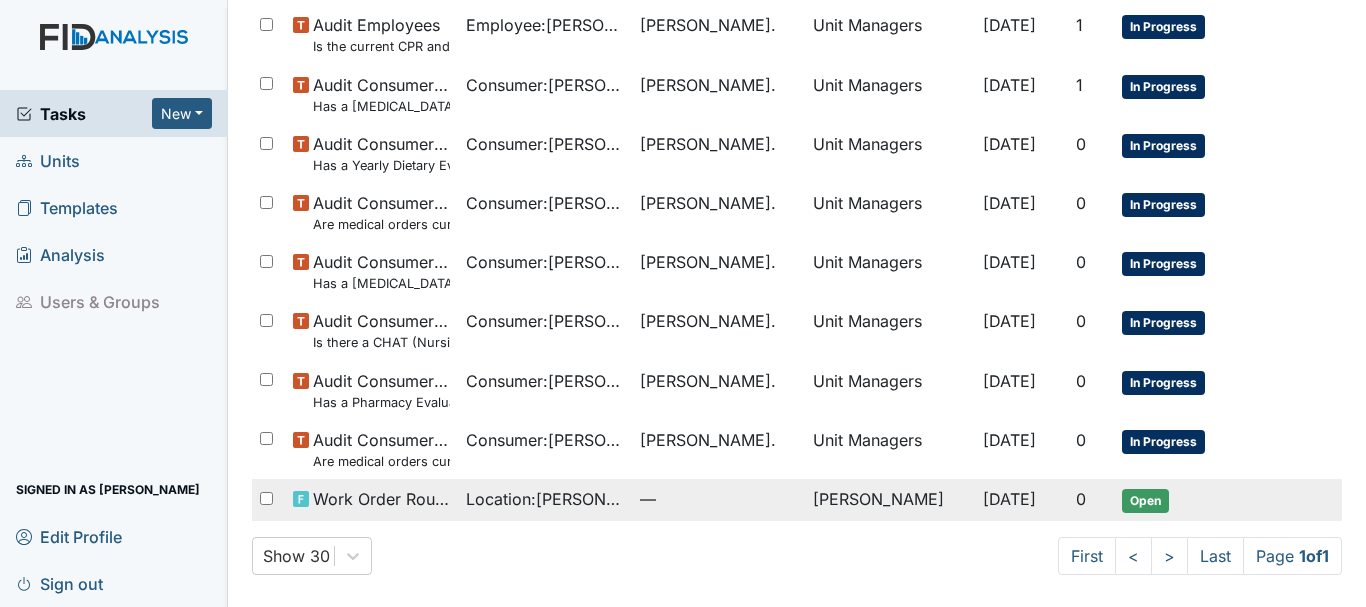 click on "Location :  [PERSON_NAME]." at bounding box center (544, 499) 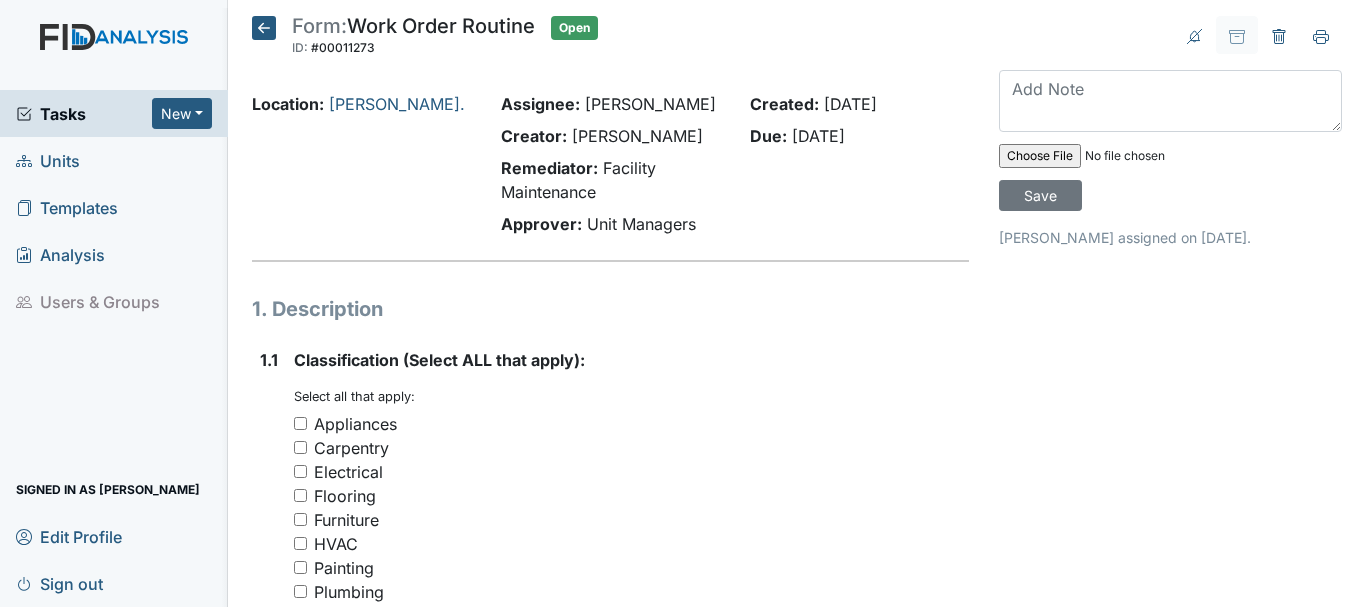 scroll, scrollTop: 0, scrollLeft: 0, axis: both 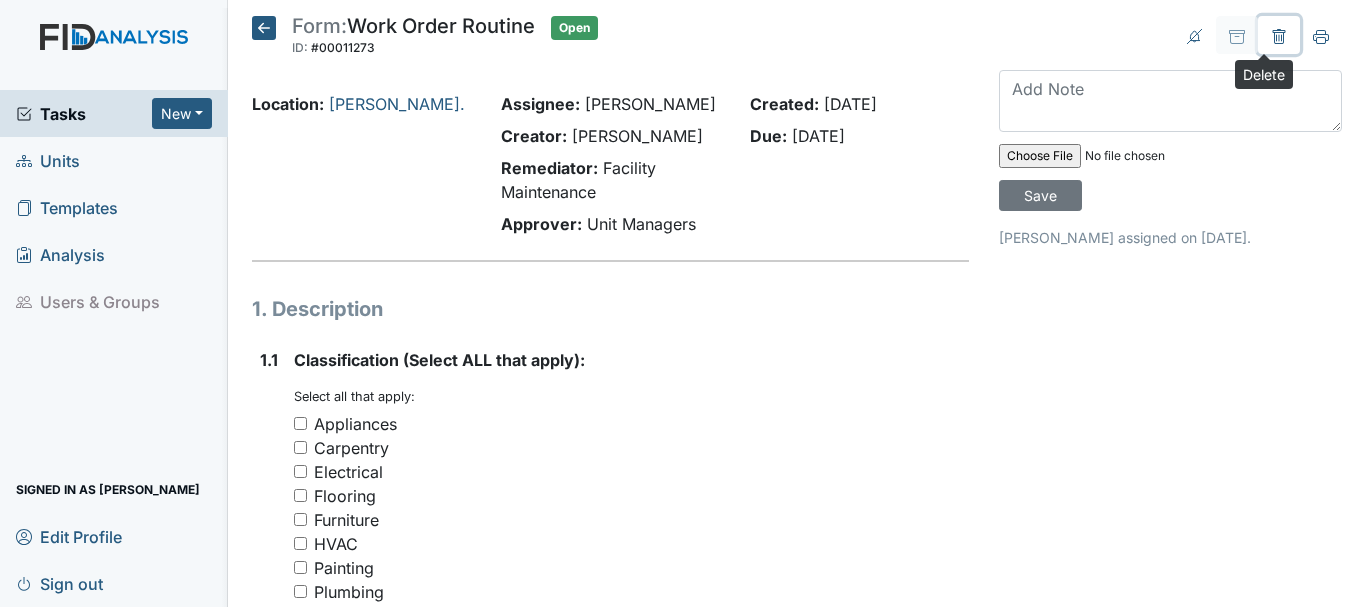 click 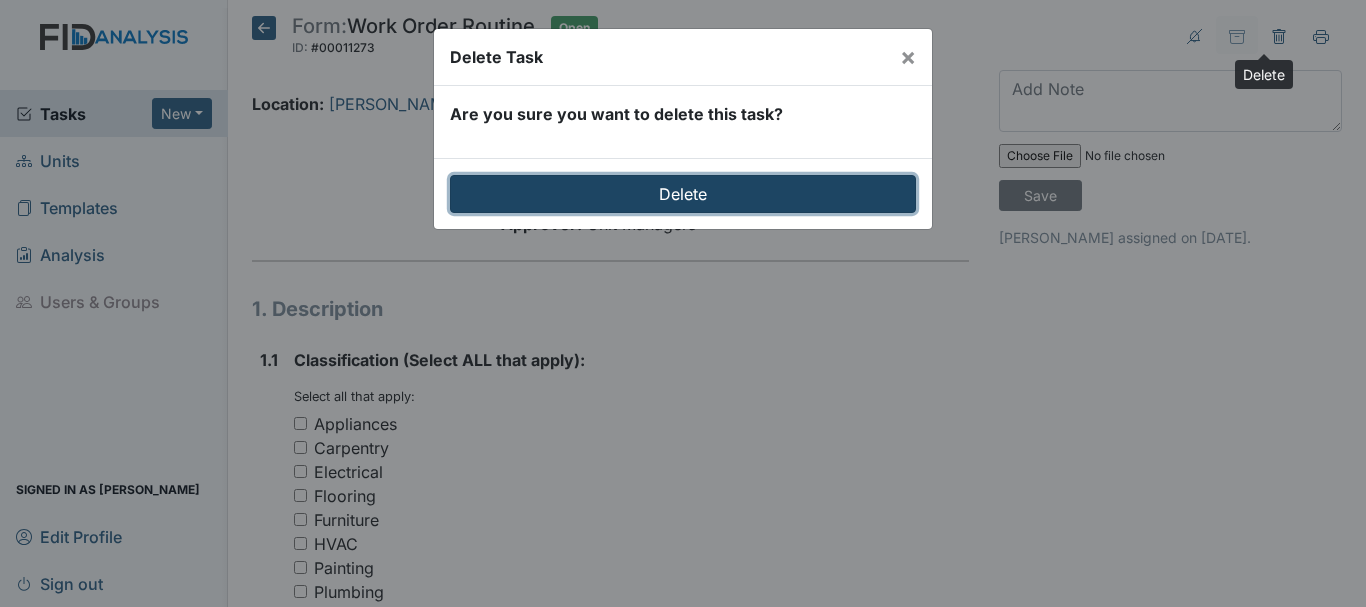click on "Delete" at bounding box center [683, 194] 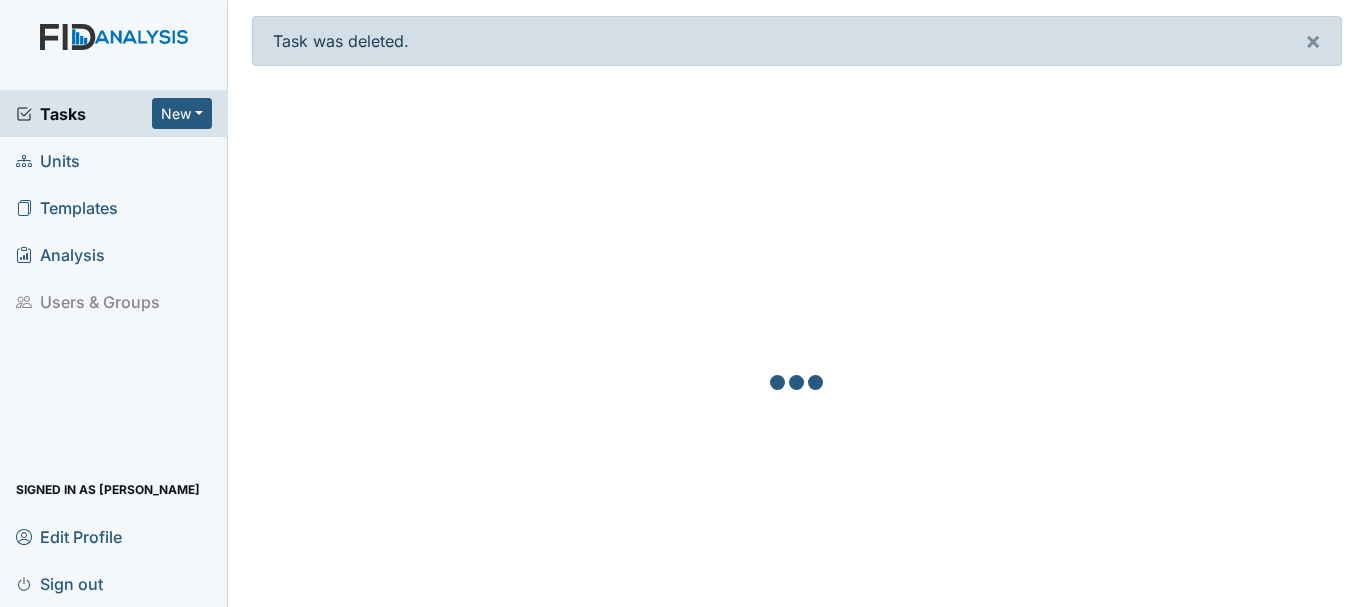 scroll, scrollTop: 0, scrollLeft: 0, axis: both 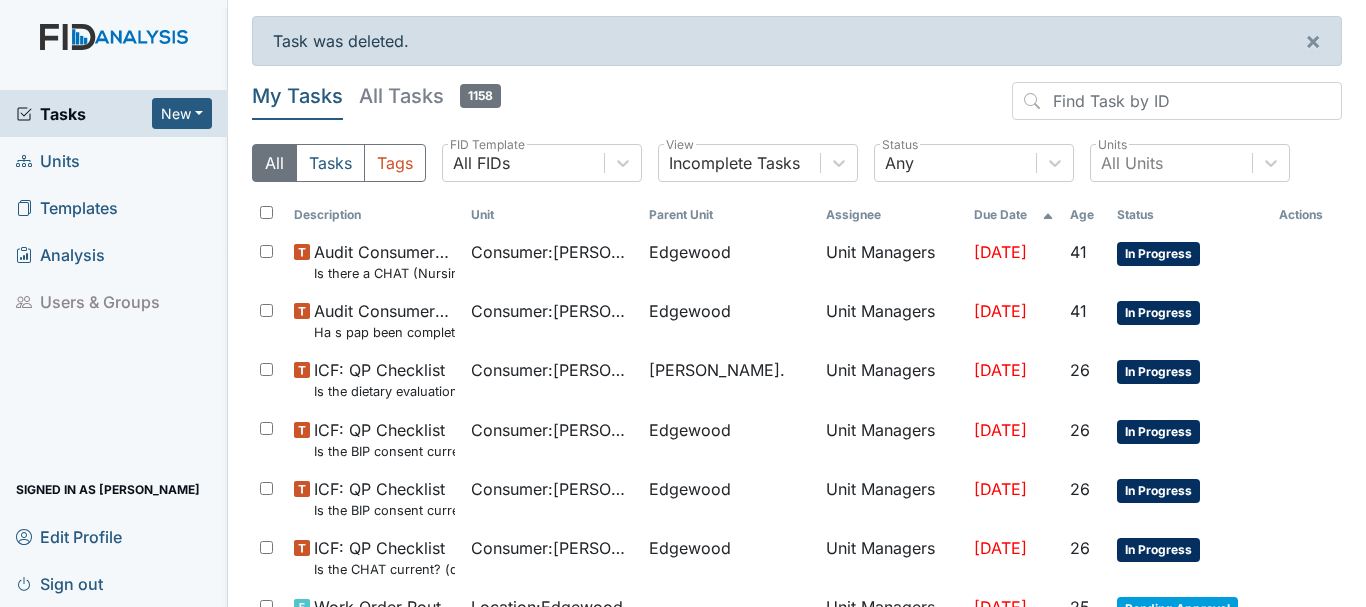 click on "Units" at bounding box center (48, 160) 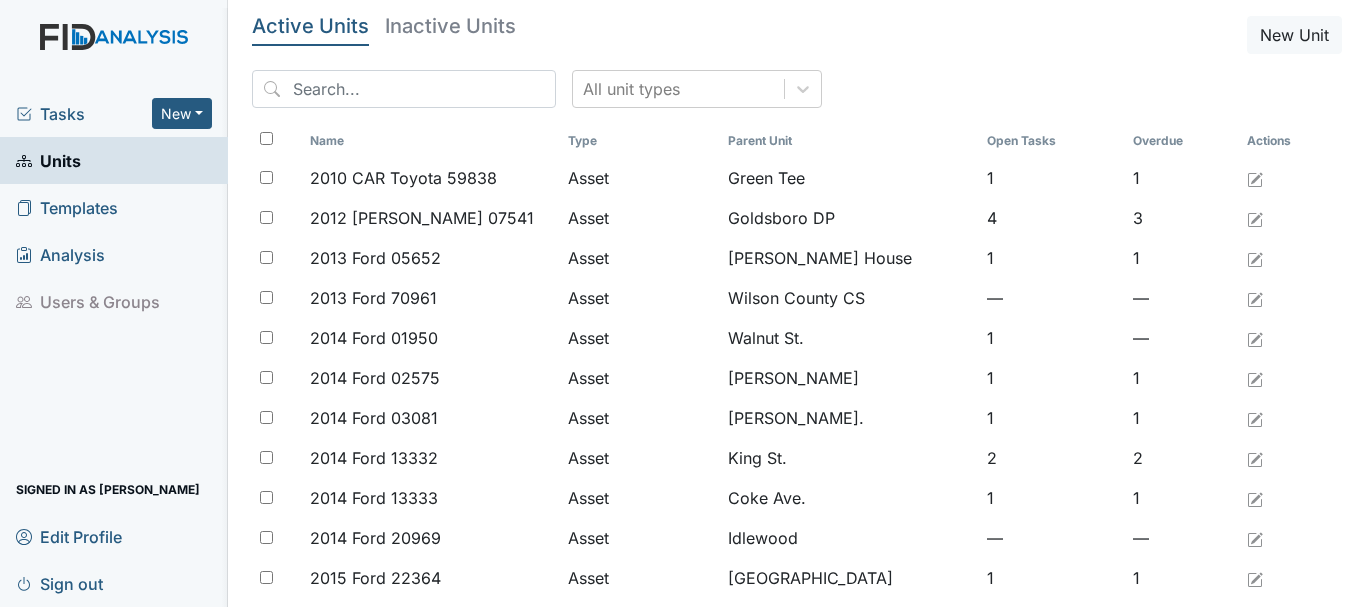 scroll, scrollTop: 0, scrollLeft: 0, axis: both 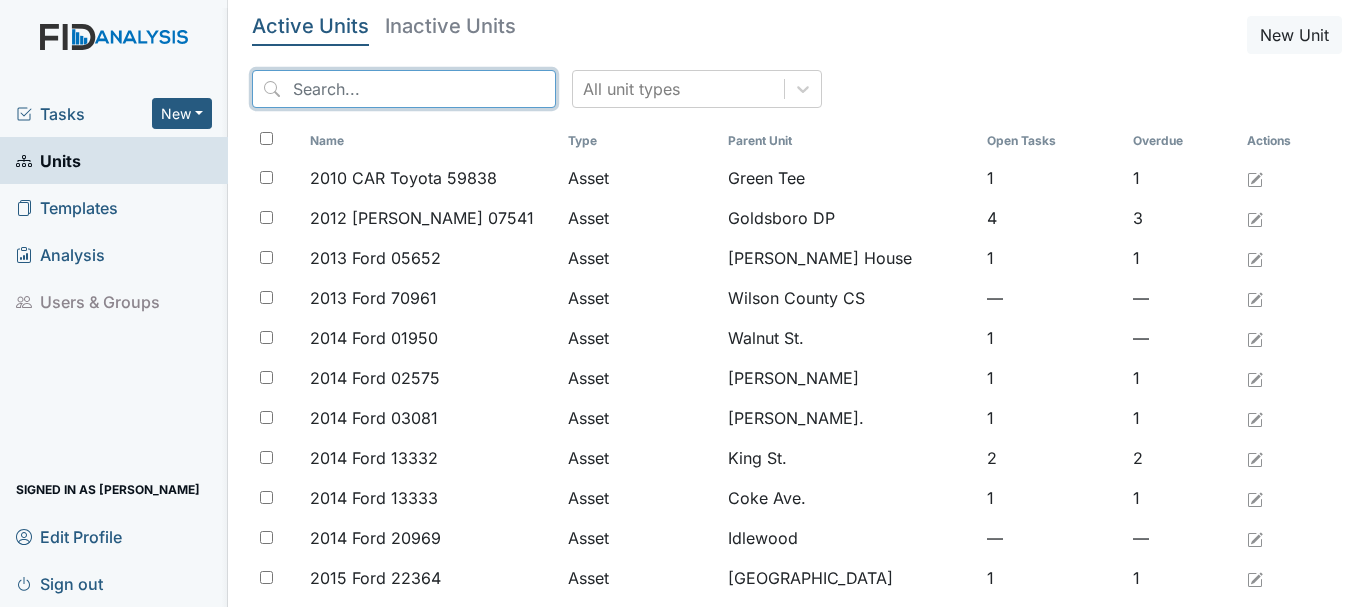 click at bounding box center [404, 89] 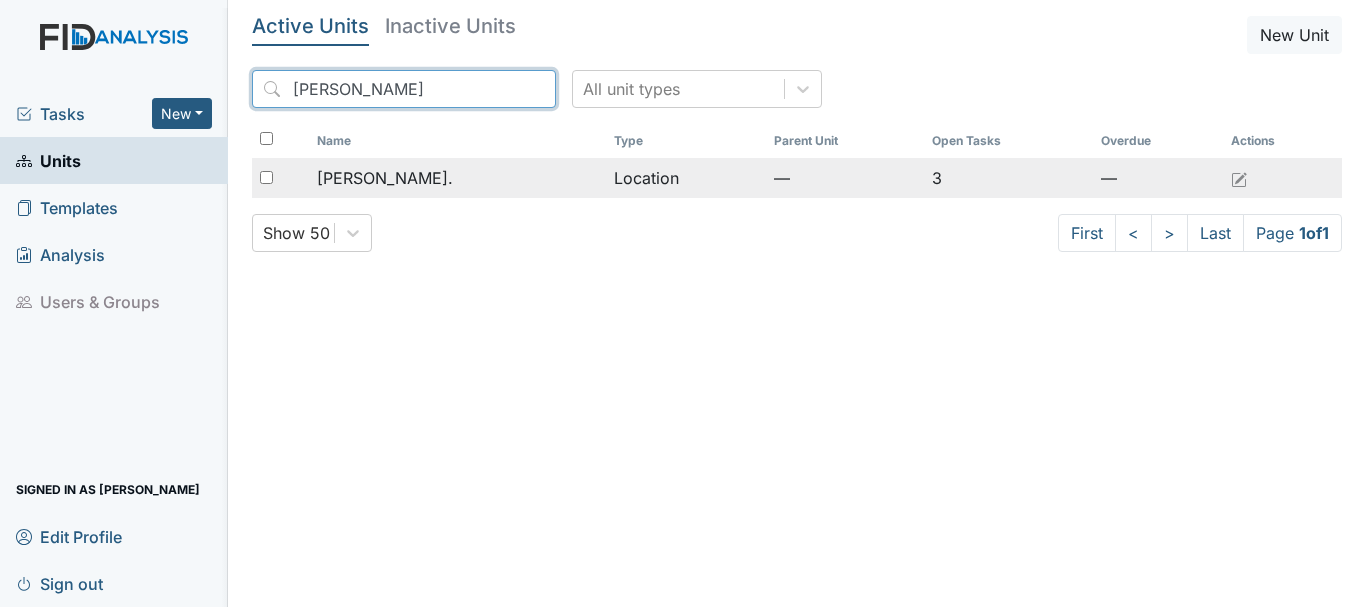 type on "dix" 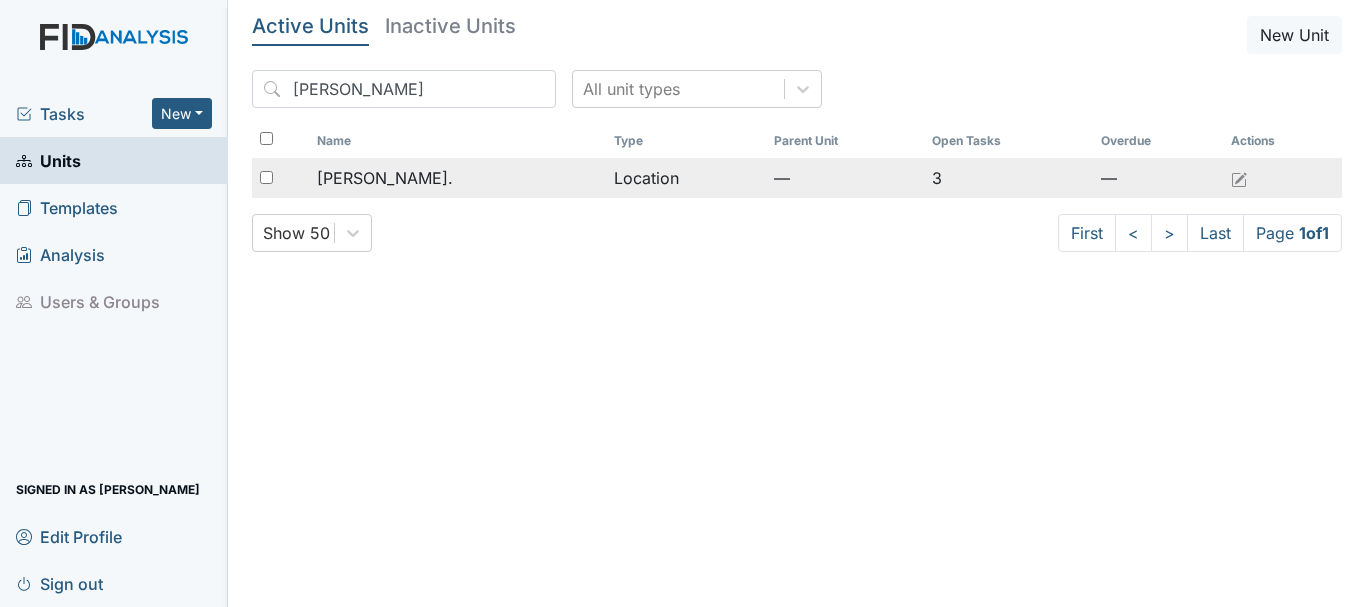 click at bounding box center [266, 177] 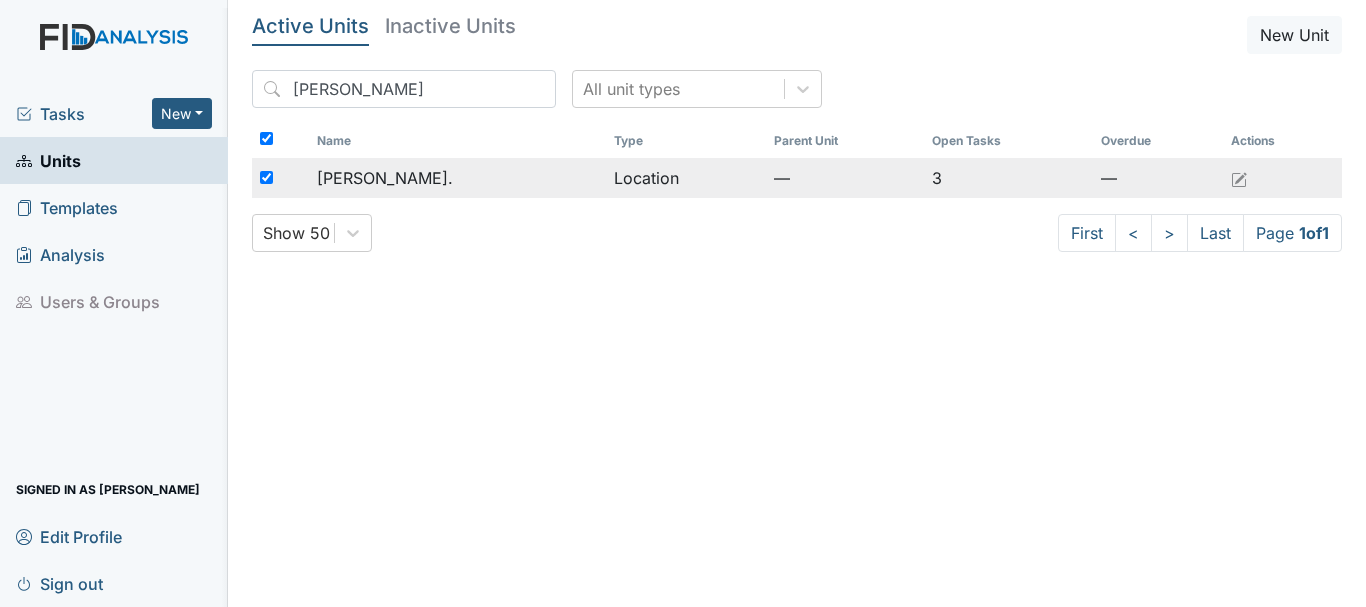 checkbox on "true" 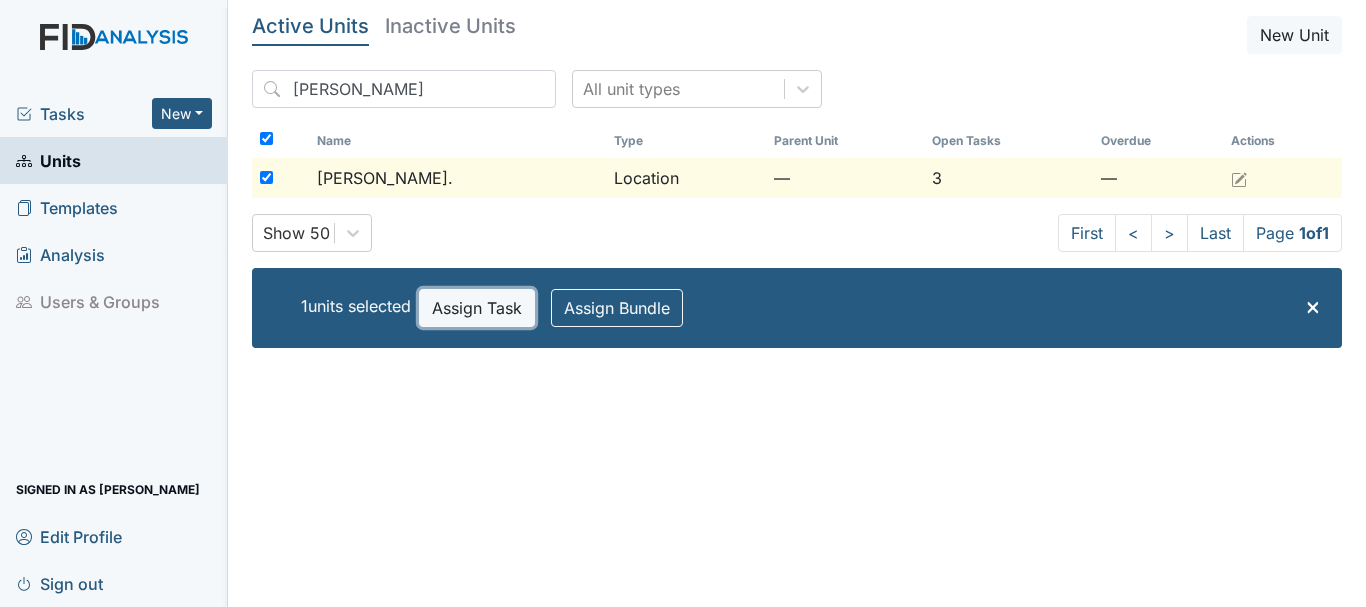 click on "Assign Task" at bounding box center [477, 308] 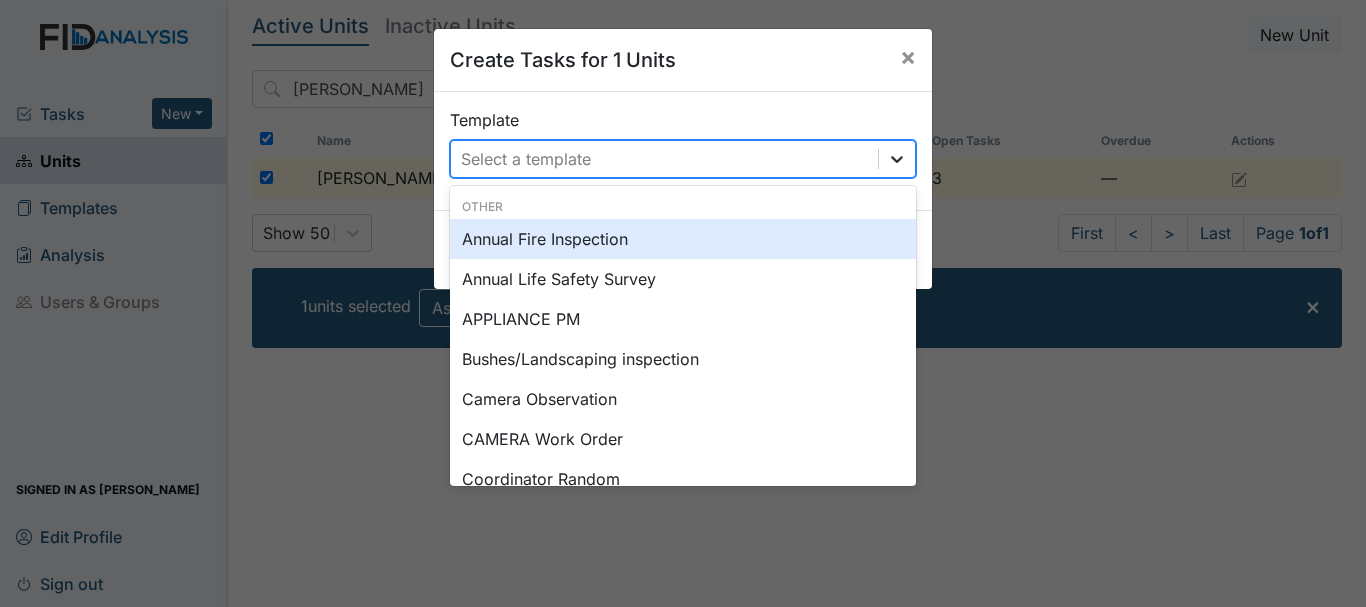 click 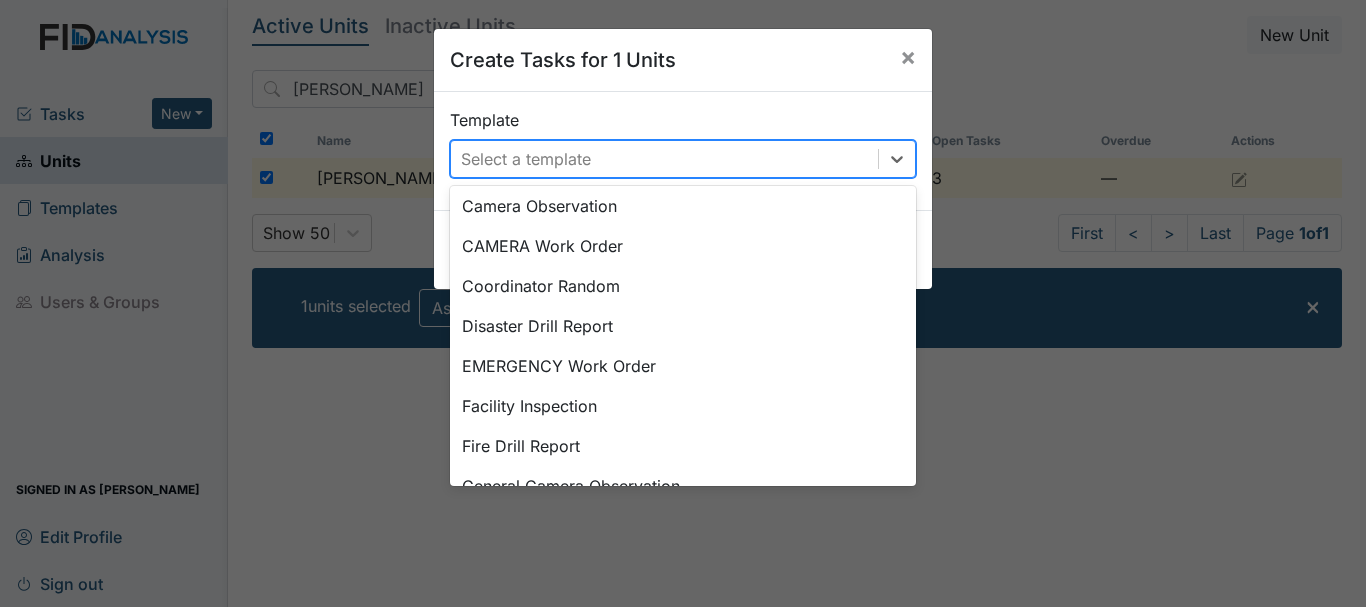 scroll, scrollTop: 200, scrollLeft: 0, axis: vertical 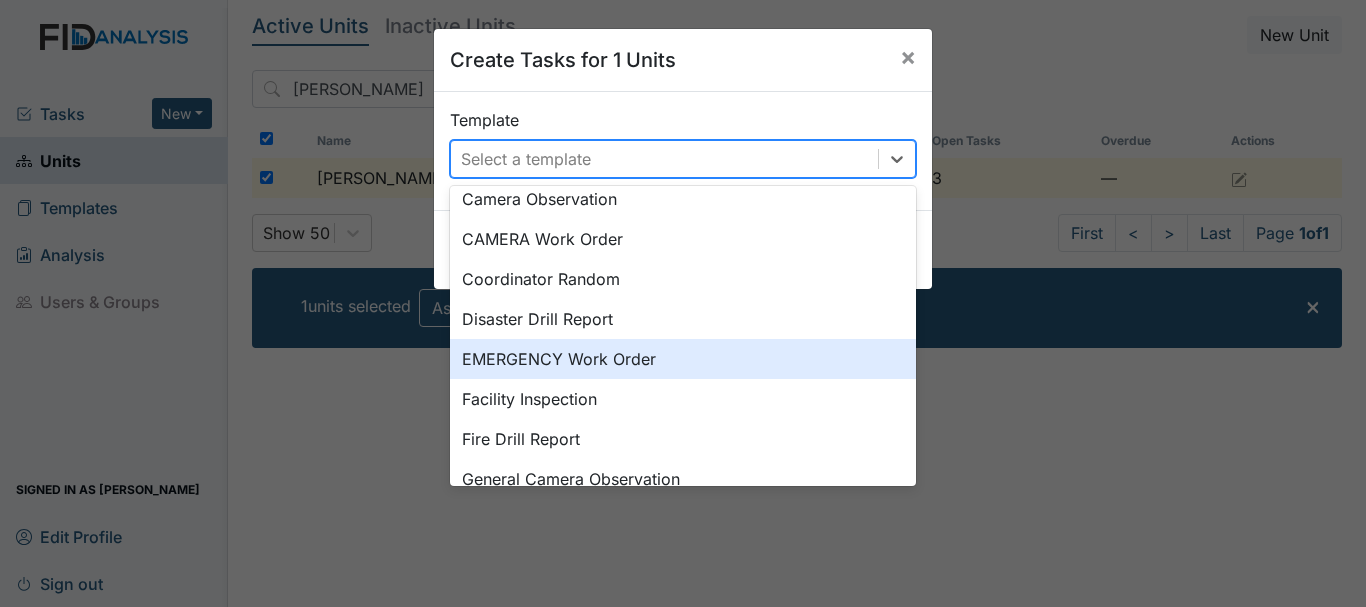 click on "EMERGENCY Work Order" at bounding box center (683, 359) 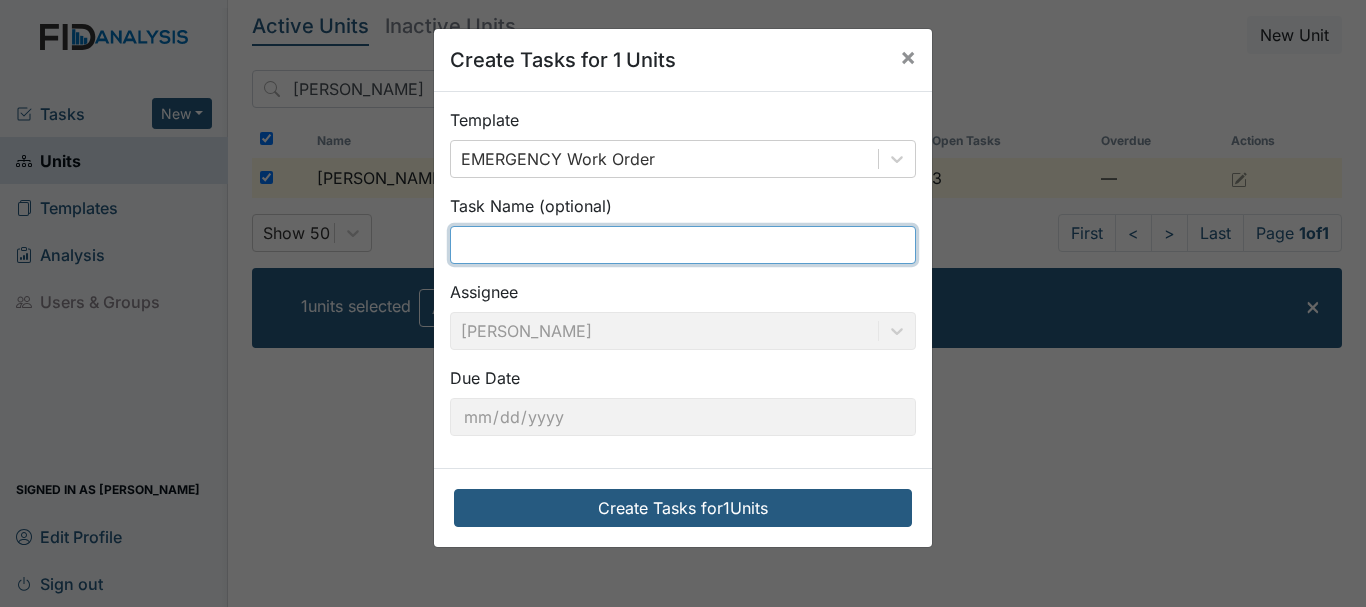 click at bounding box center [683, 245] 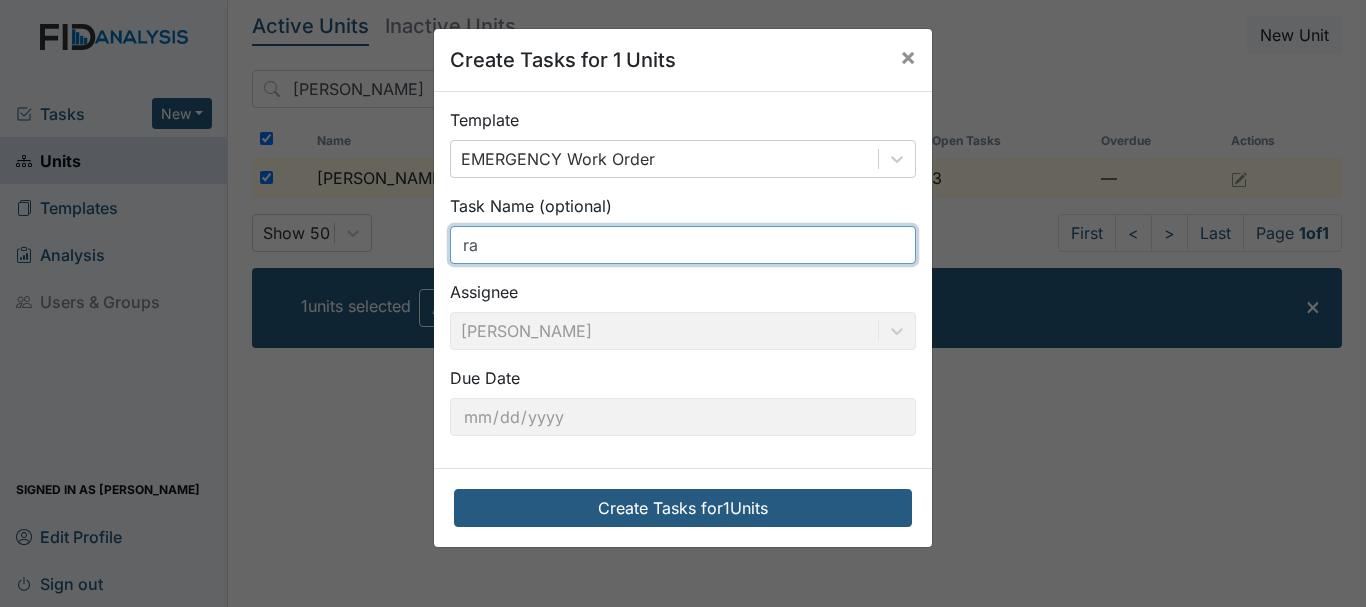 type on "r" 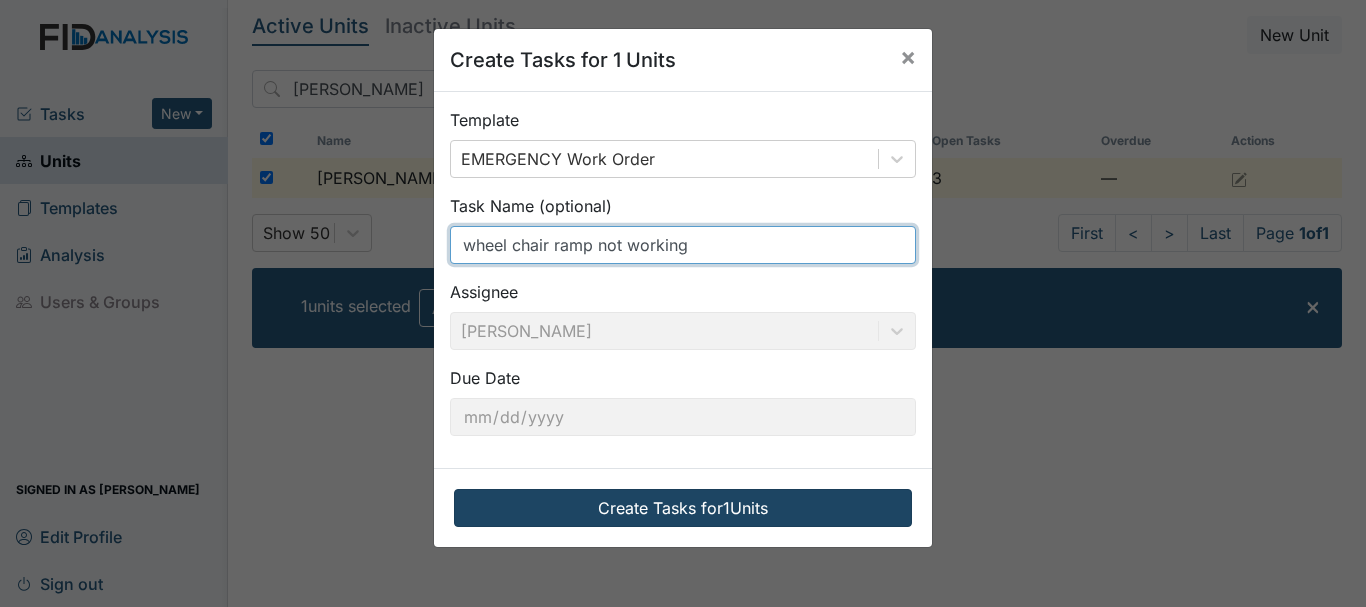 type on "wheel chair ramp not working" 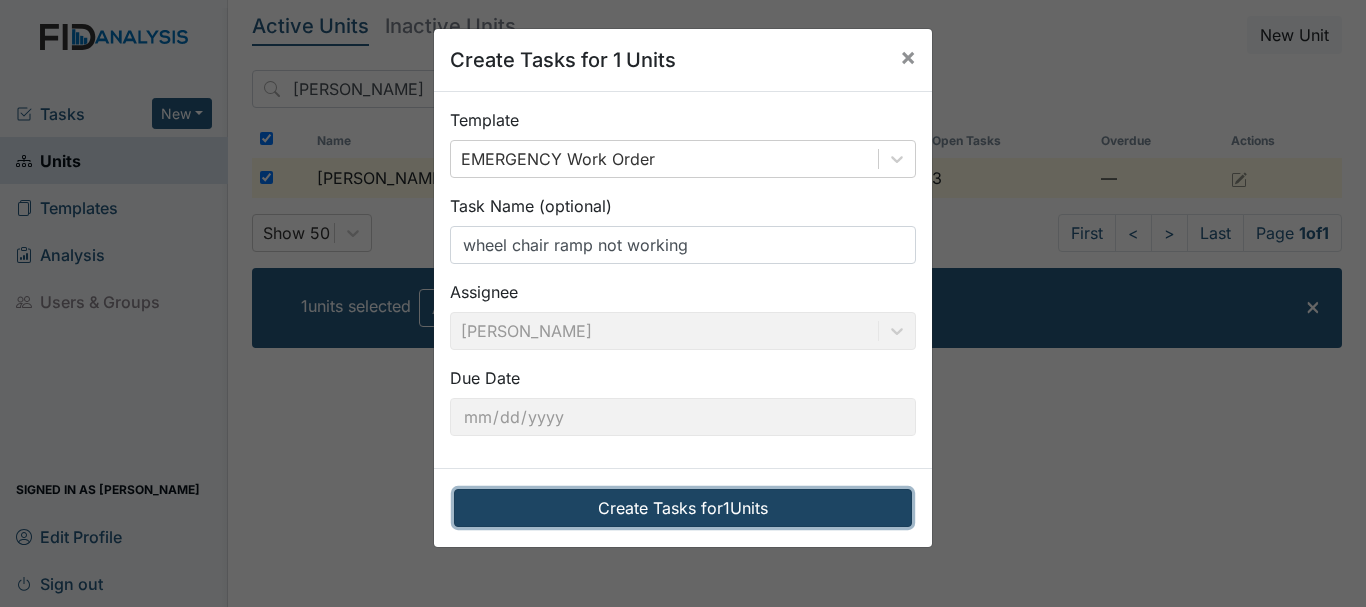 click on "Create Tasks for  1  Units" at bounding box center [683, 508] 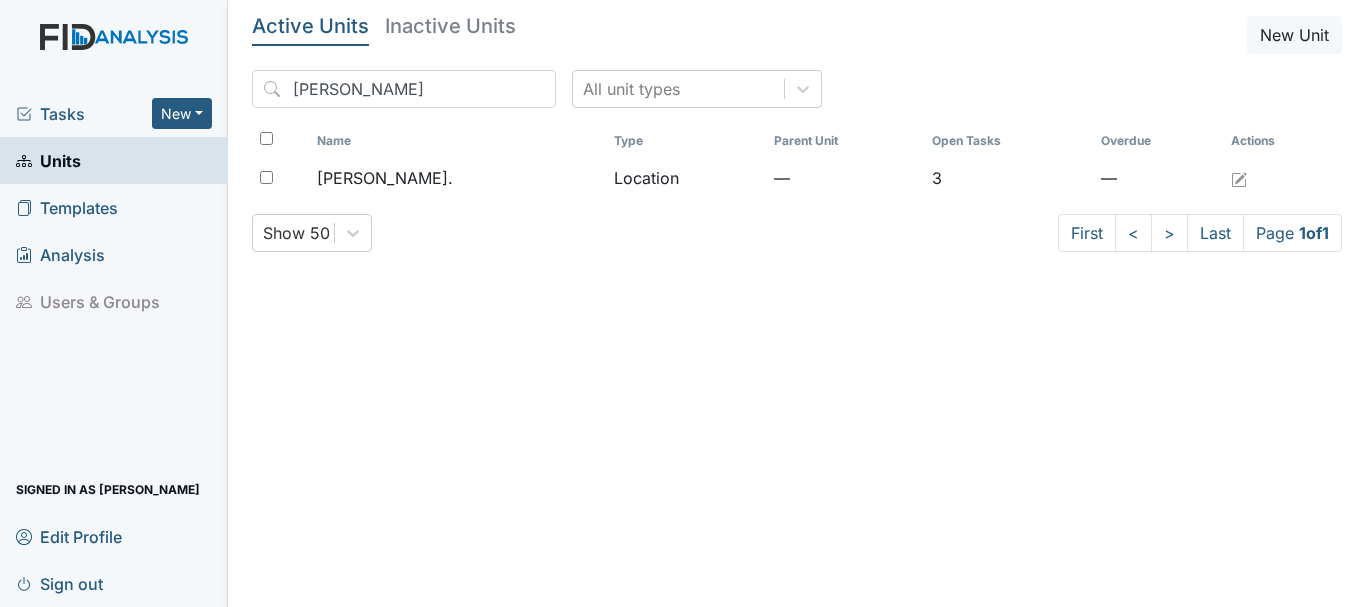 scroll, scrollTop: 0, scrollLeft: 0, axis: both 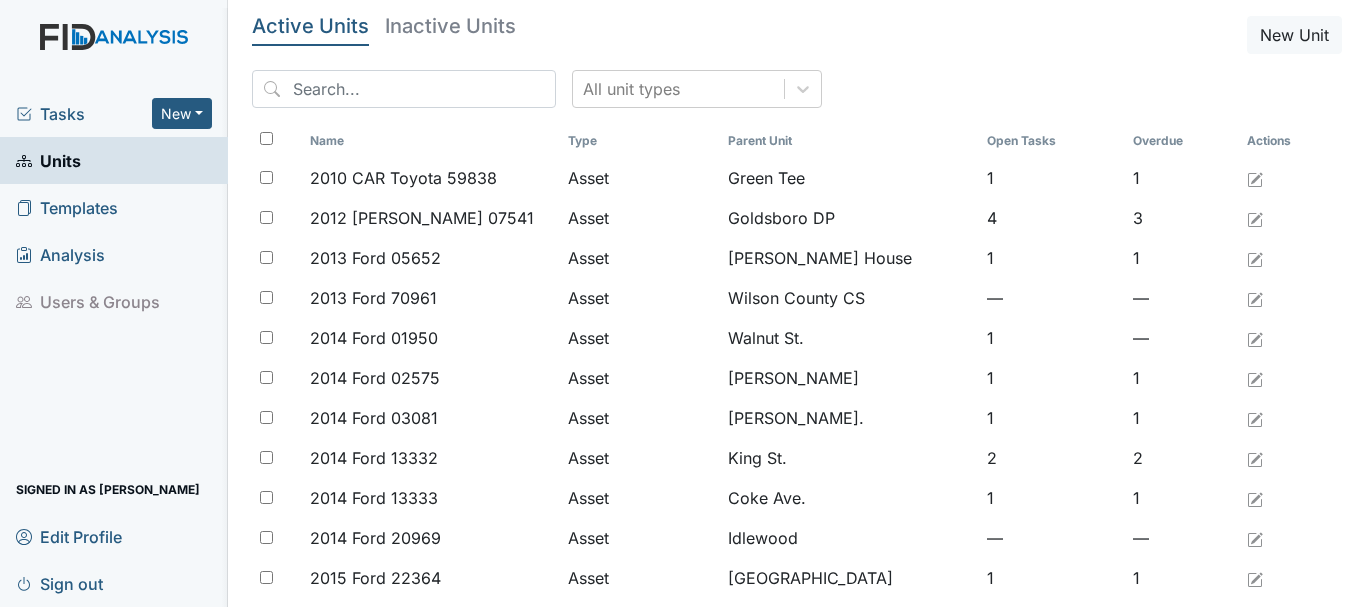 click on "Tasks" at bounding box center (84, 114) 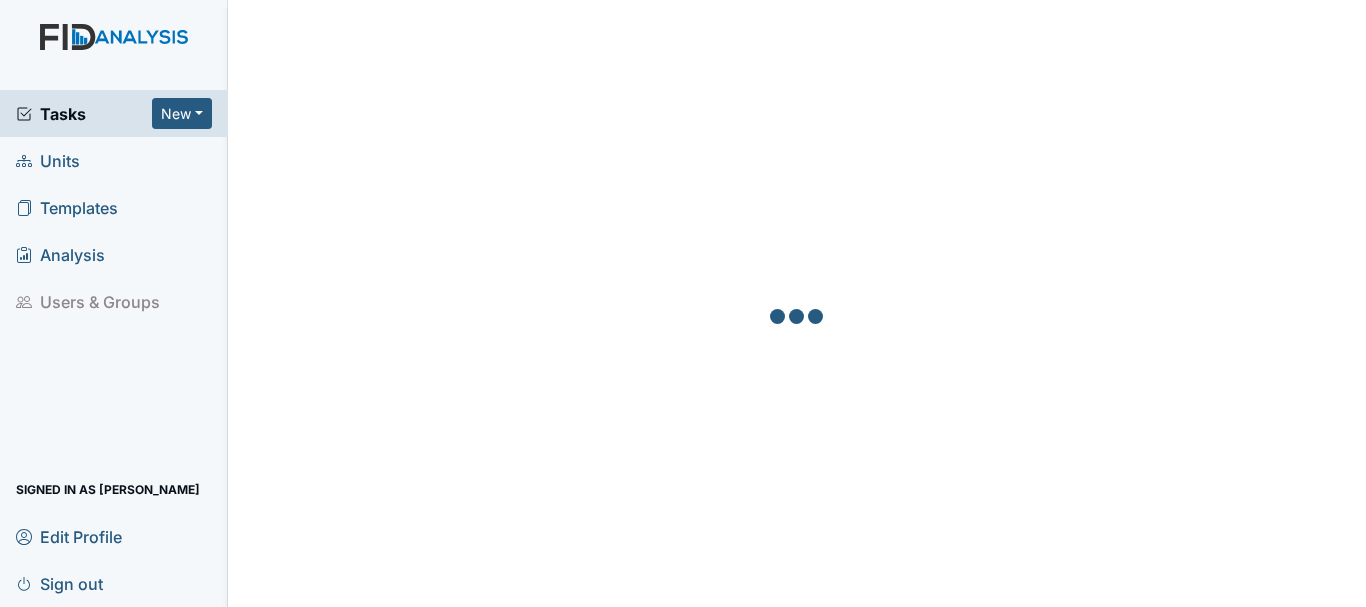 scroll, scrollTop: 0, scrollLeft: 0, axis: both 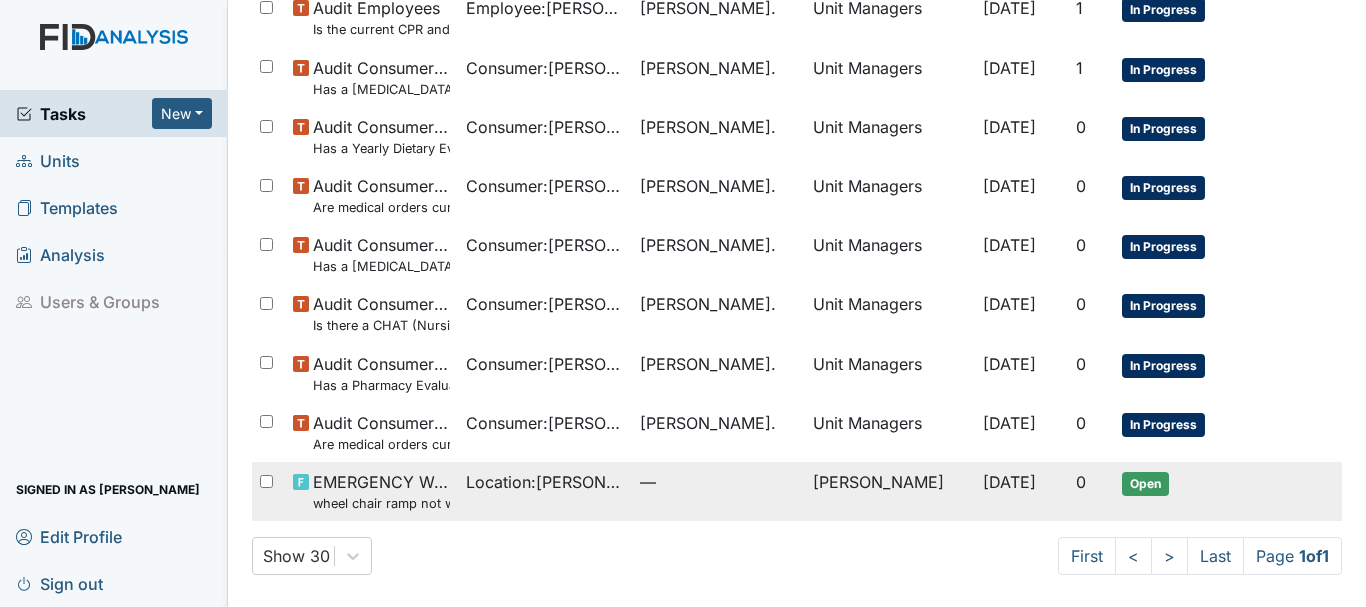 click on "EMERGENCY Work Order  wheel chair ramp not working" at bounding box center [381, 491] 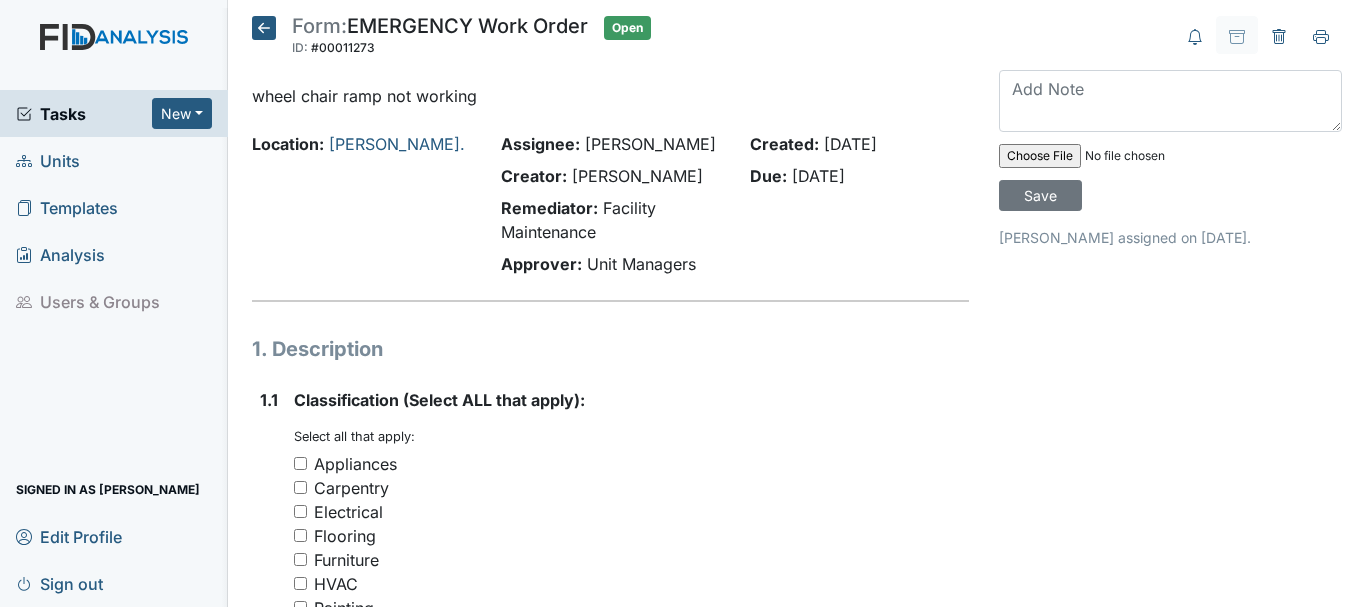 scroll, scrollTop: 0, scrollLeft: 0, axis: both 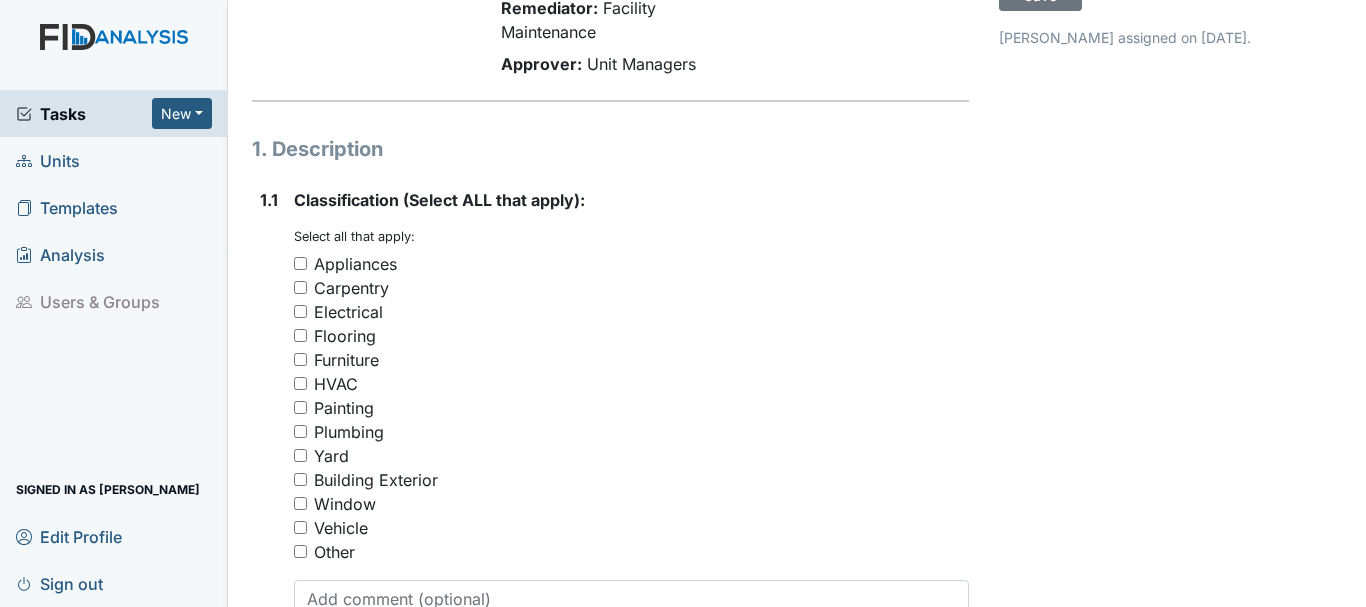 click on "Vehicle" at bounding box center [300, 527] 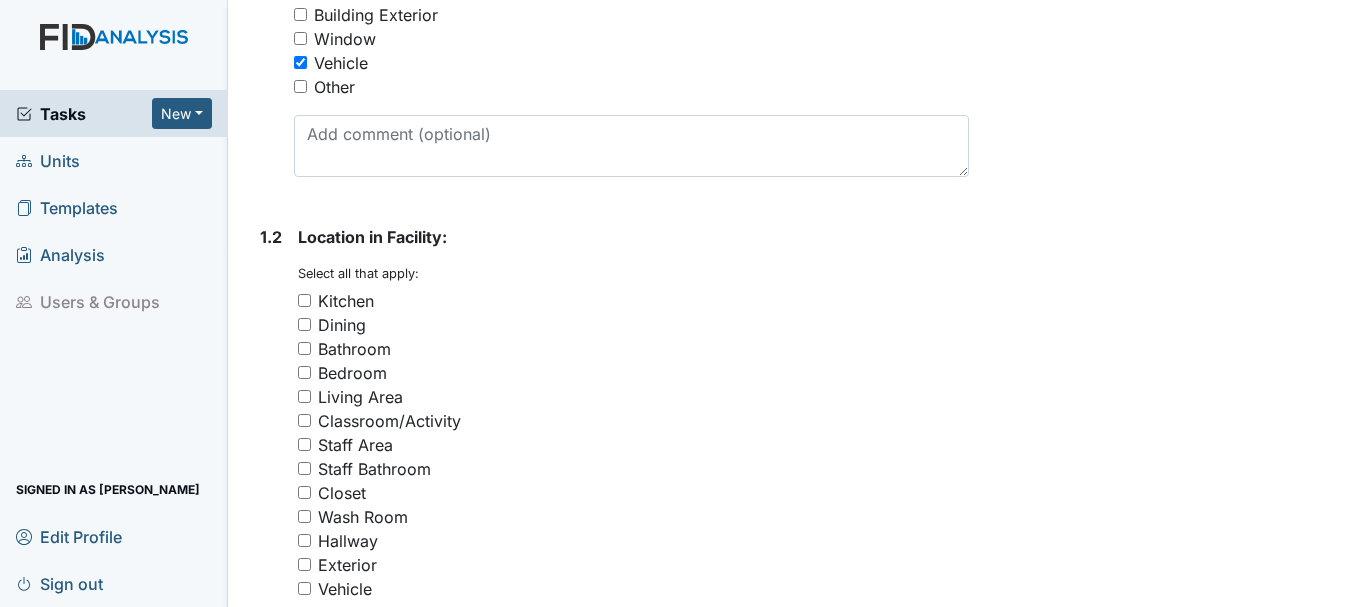 scroll, scrollTop: 700, scrollLeft: 0, axis: vertical 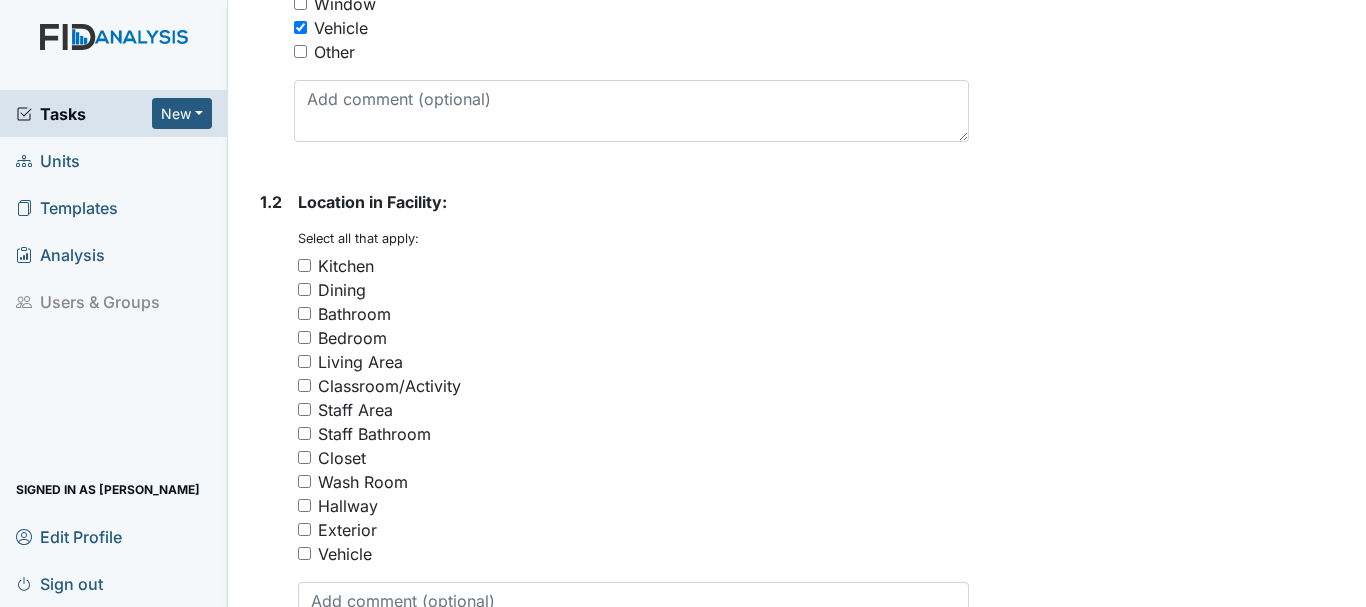 click on "Vehicle" at bounding box center (304, 553) 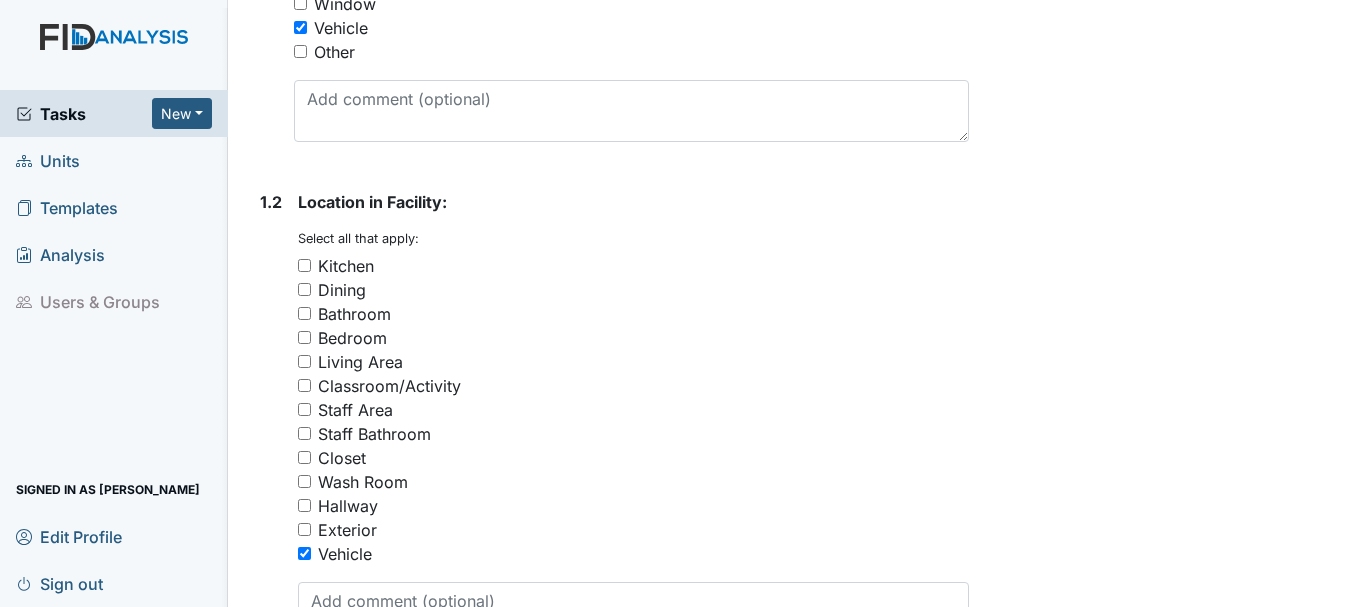 scroll, scrollTop: 1000, scrollLeft: 0, axis: vertical 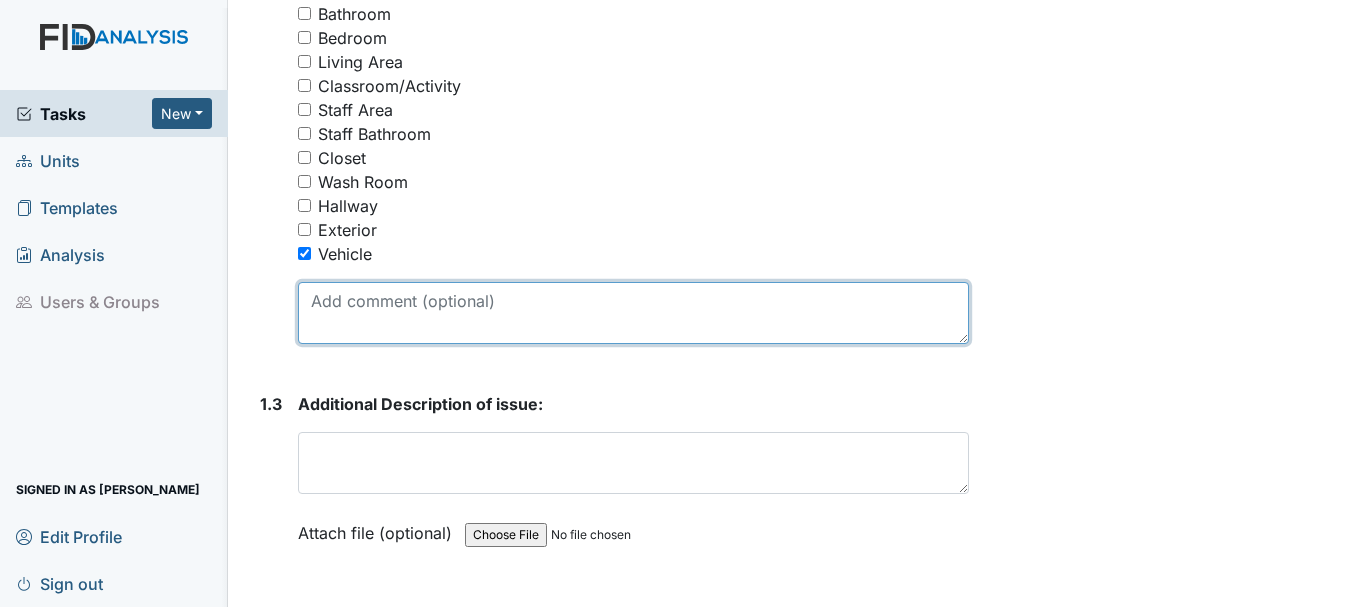 click at bounding box center [633, 313] 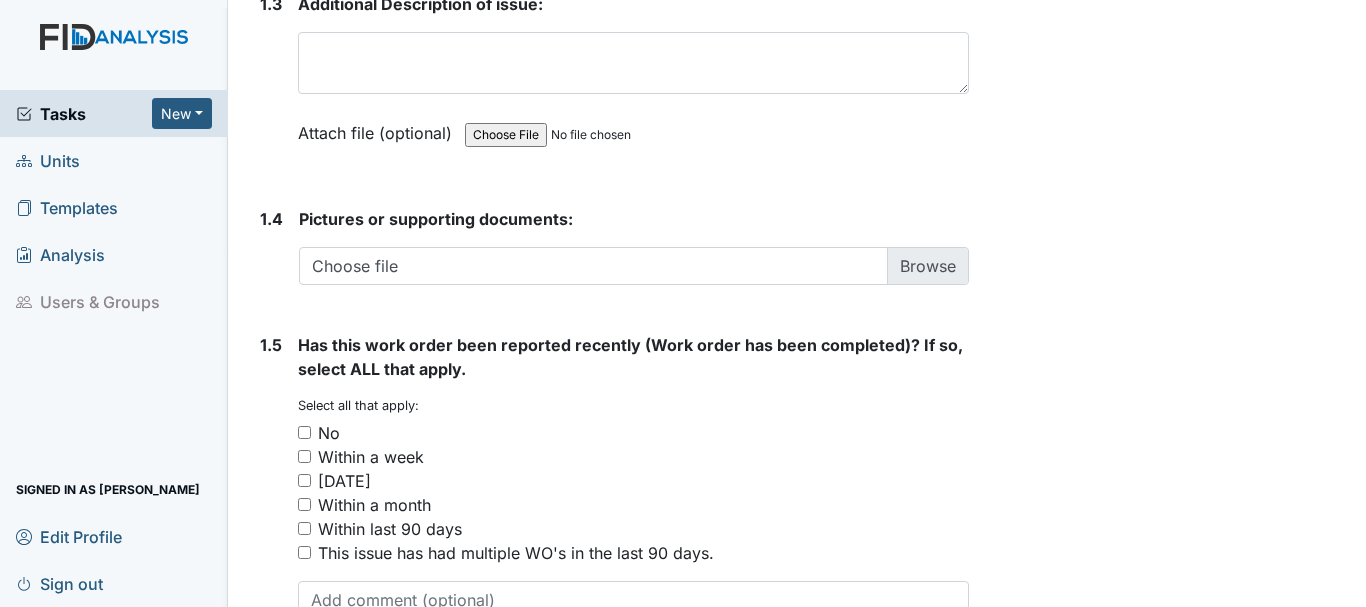 scroll, scrollTop: 1500, scrollLeft: 0, axis: vertical 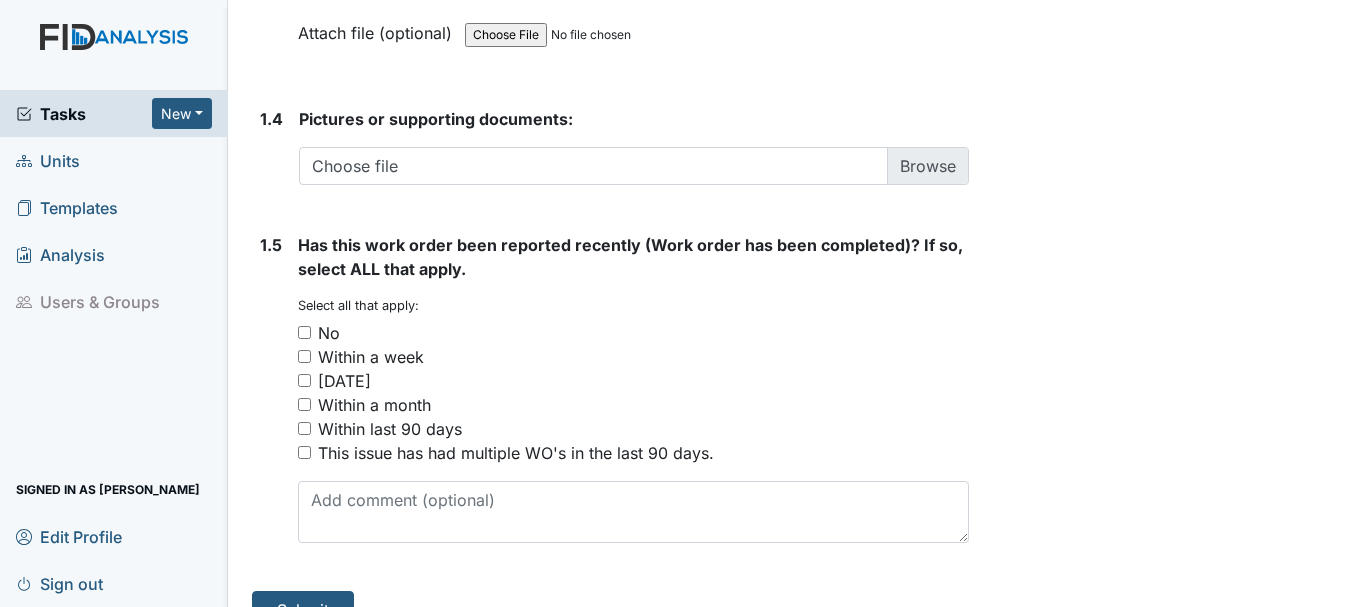 type on "wheel chair ramp not working" 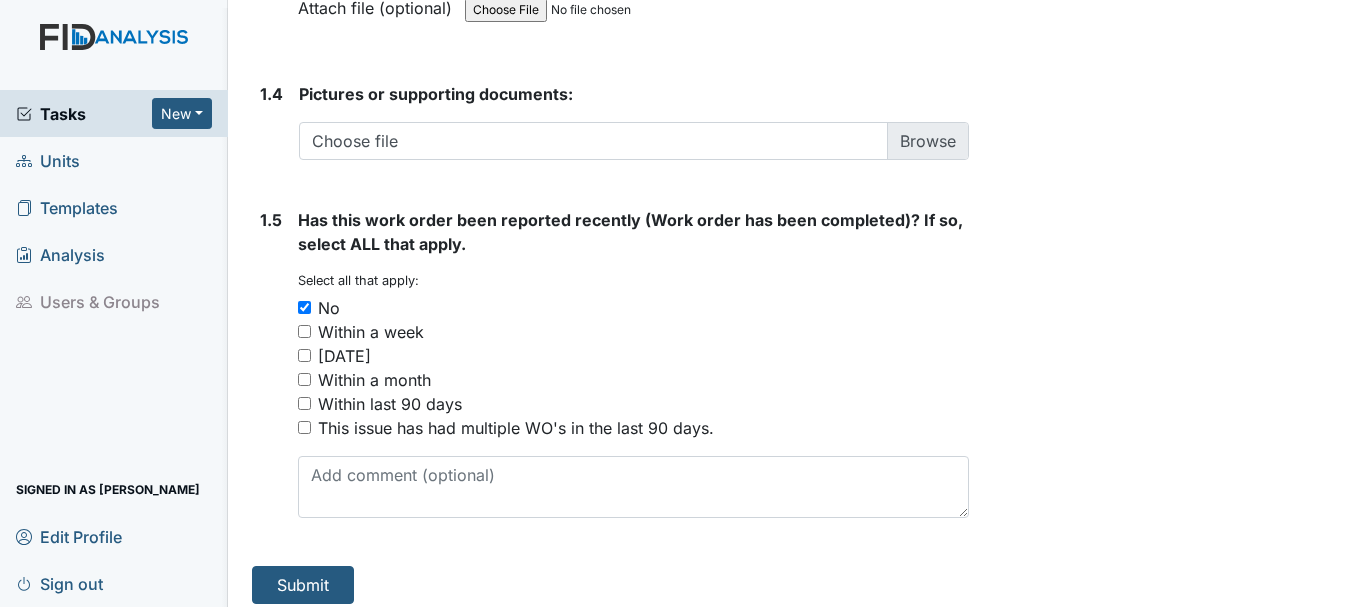 scroll, scrollTop: 1538, scrollLeft: 0, axis: vertical 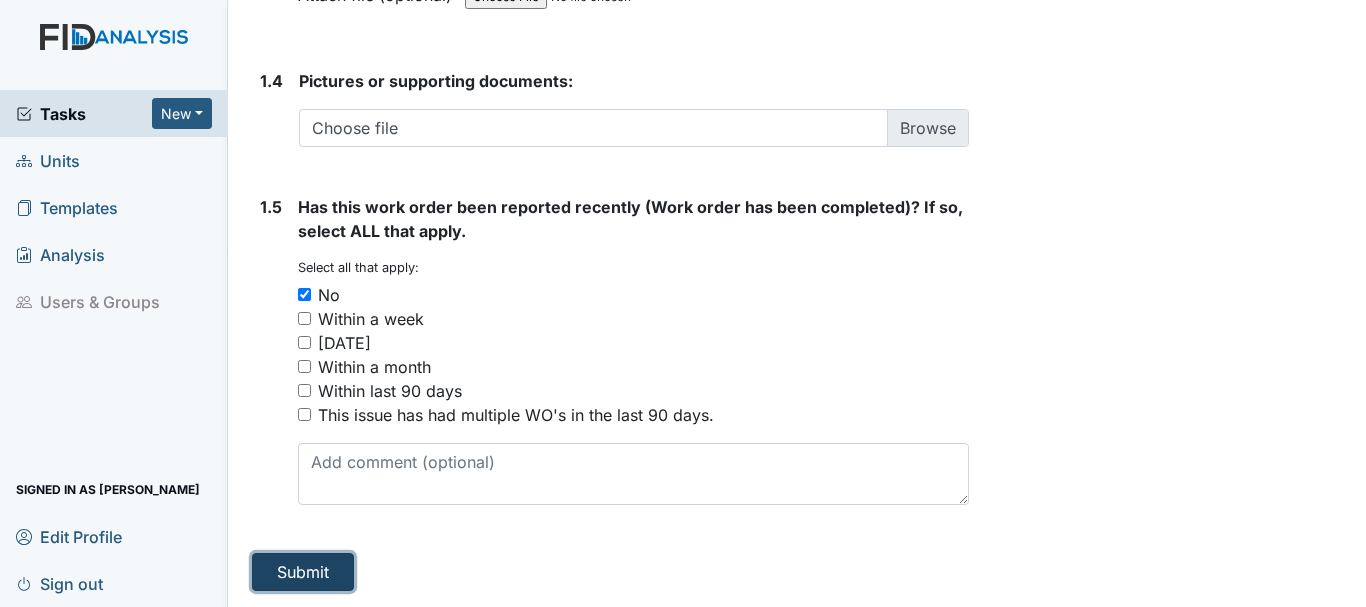 click on "Submit" at bounding box center (303, 572) 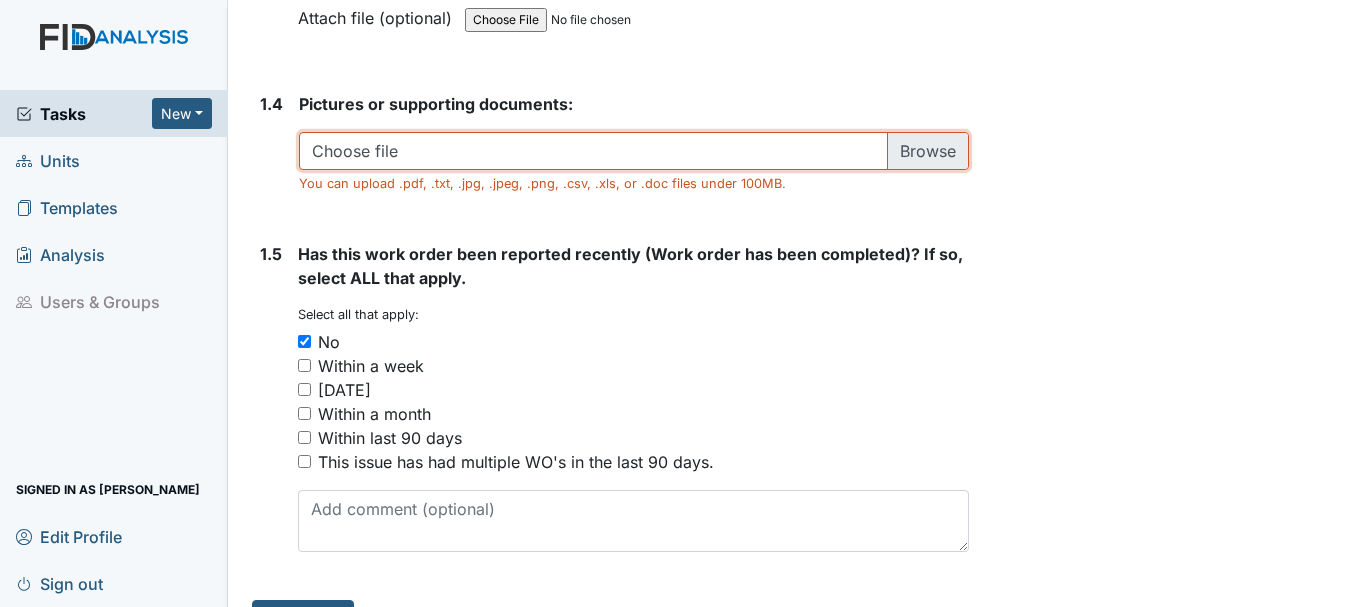 click at bounding box center (634, 151) 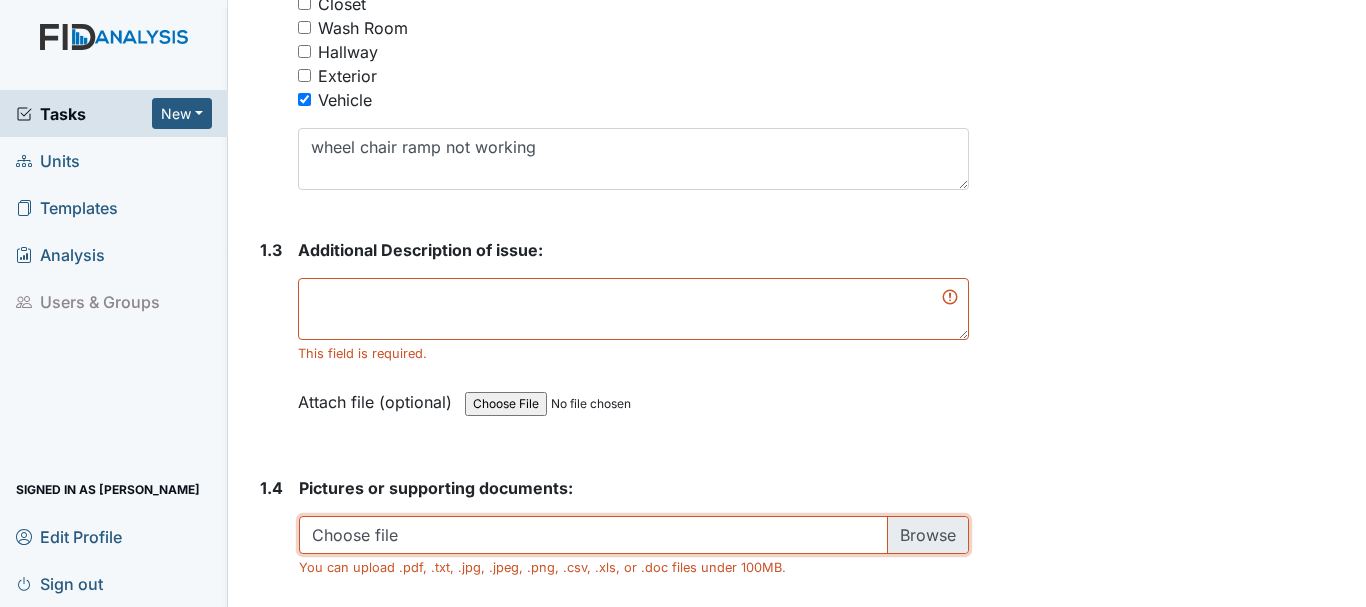 scroll, scrollTop: 1138, scrollLeft: 0, axis: vertical 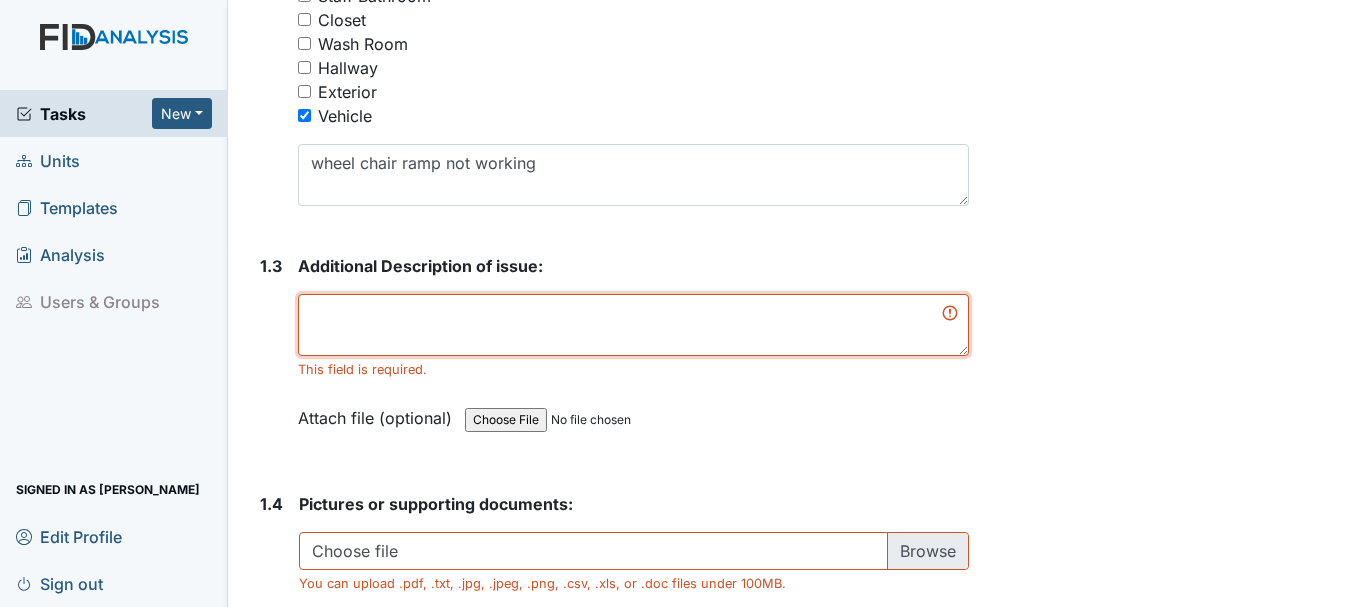 click at bounding box center (633, 325) 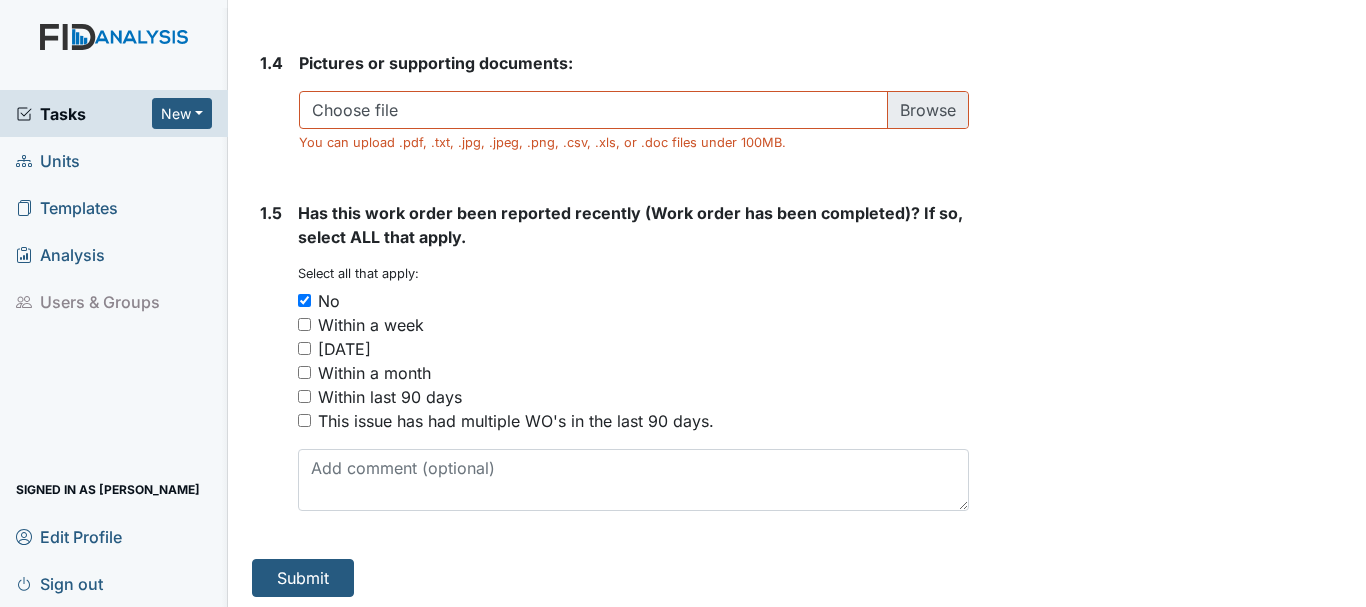 scroll, scrollTop: 1562, scrollLeft: 0, axis: vertical 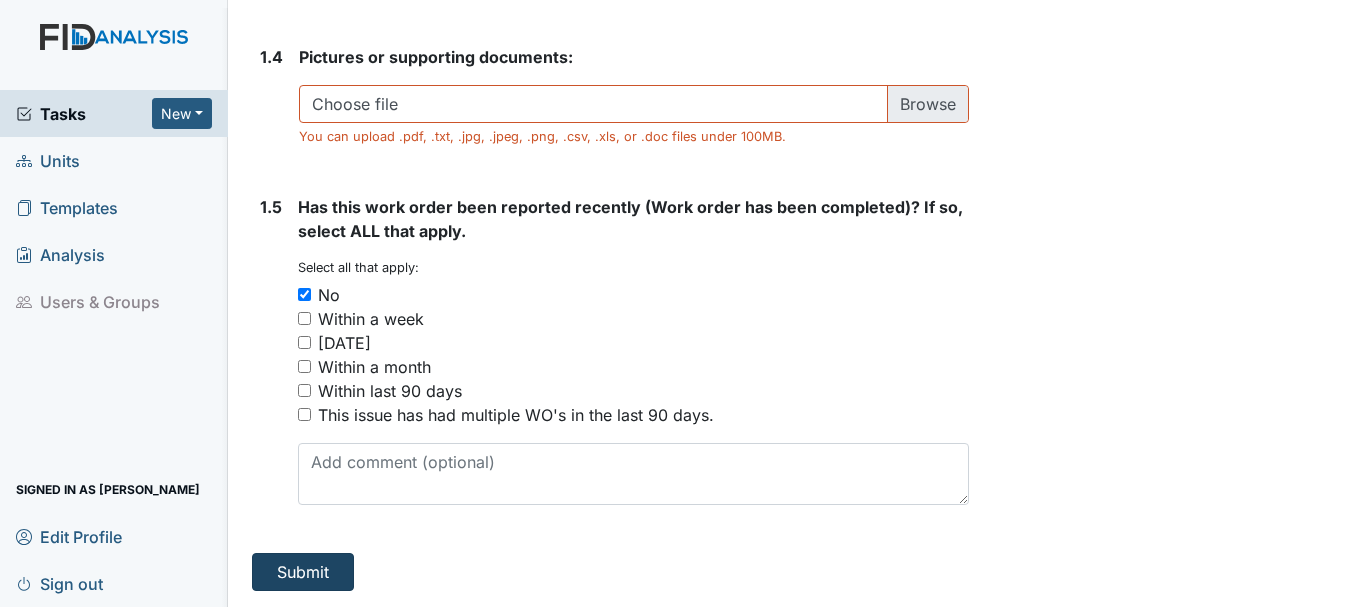 type on "wheel chair not working" 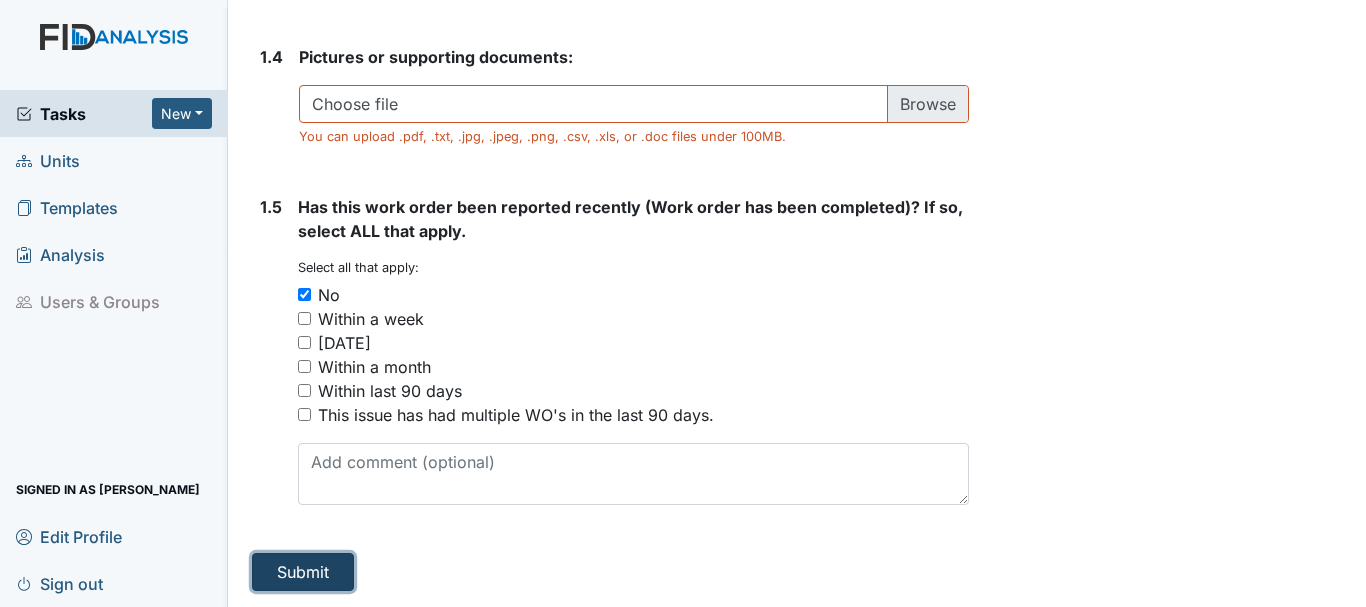 click on "Submit" at bounding box center [303, 572] 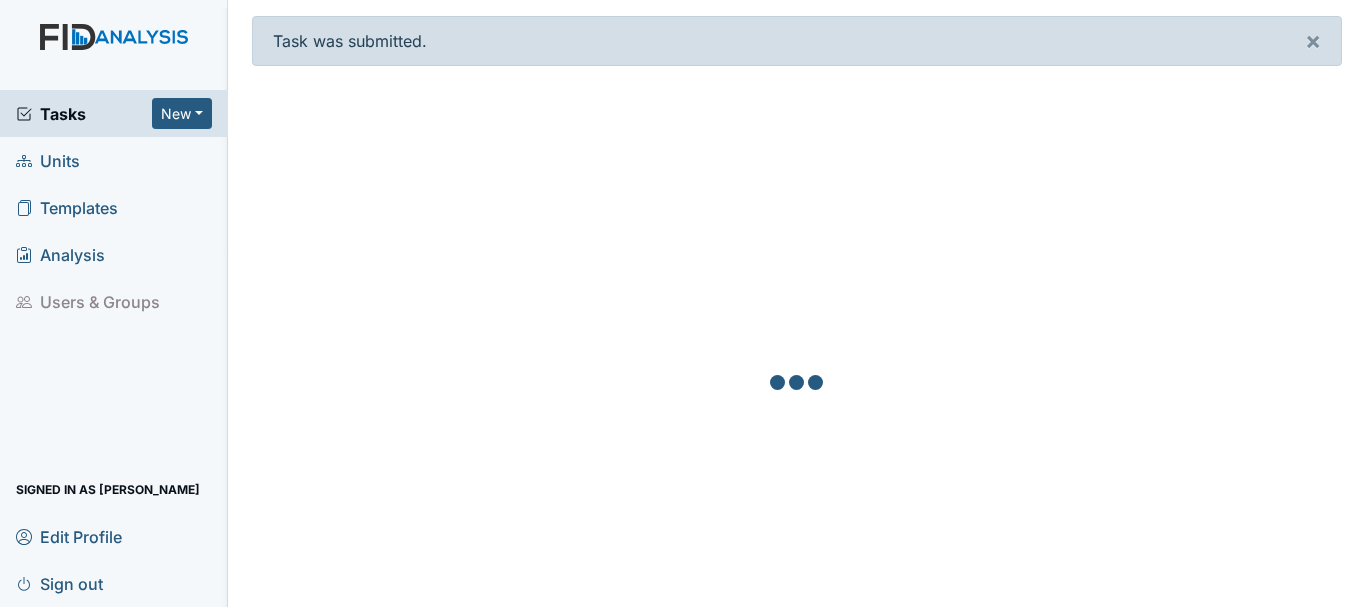 scroll, scrollTop: 0, scrollLeft: 0, axis: both 